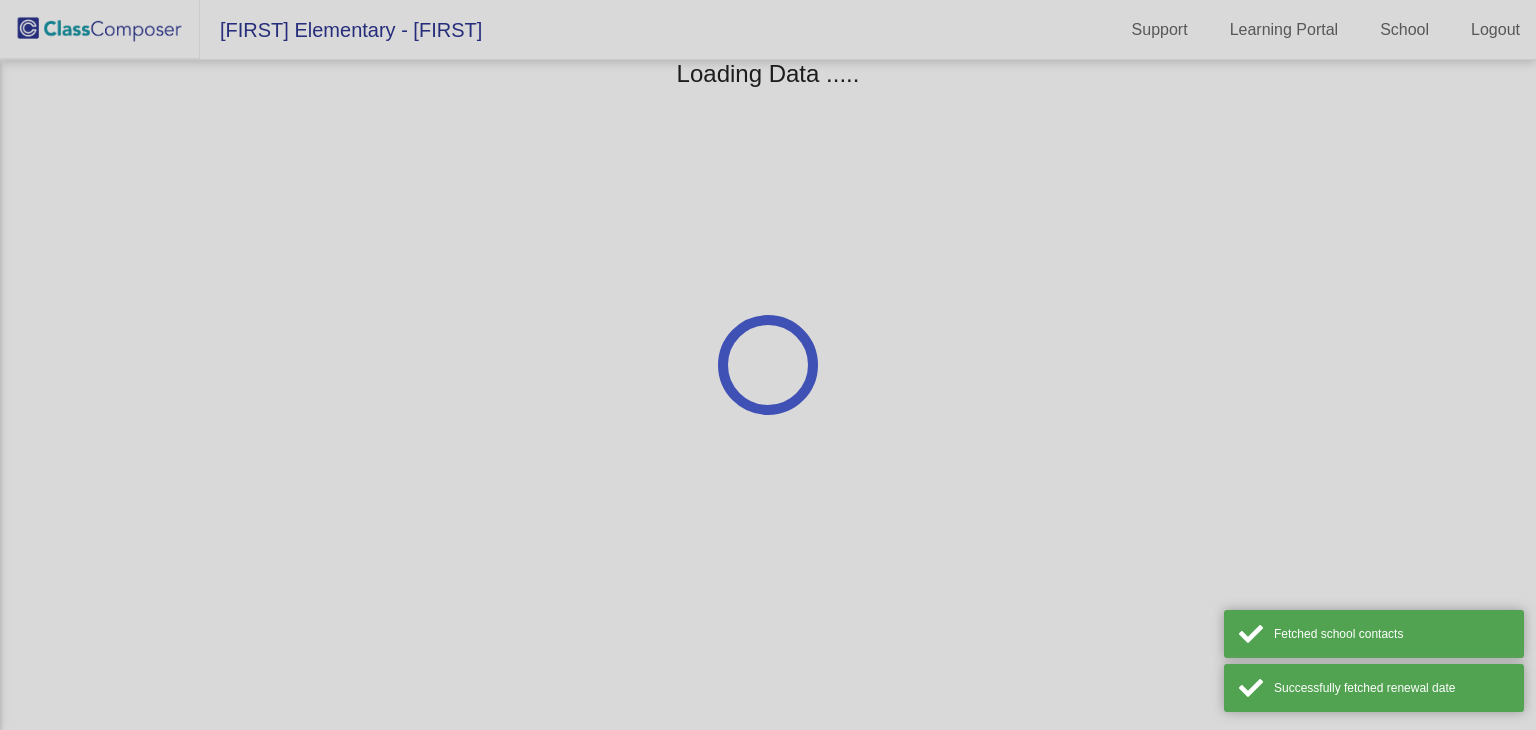 scroll, scrollTop: 0, scrollLeft: 0, axis: both 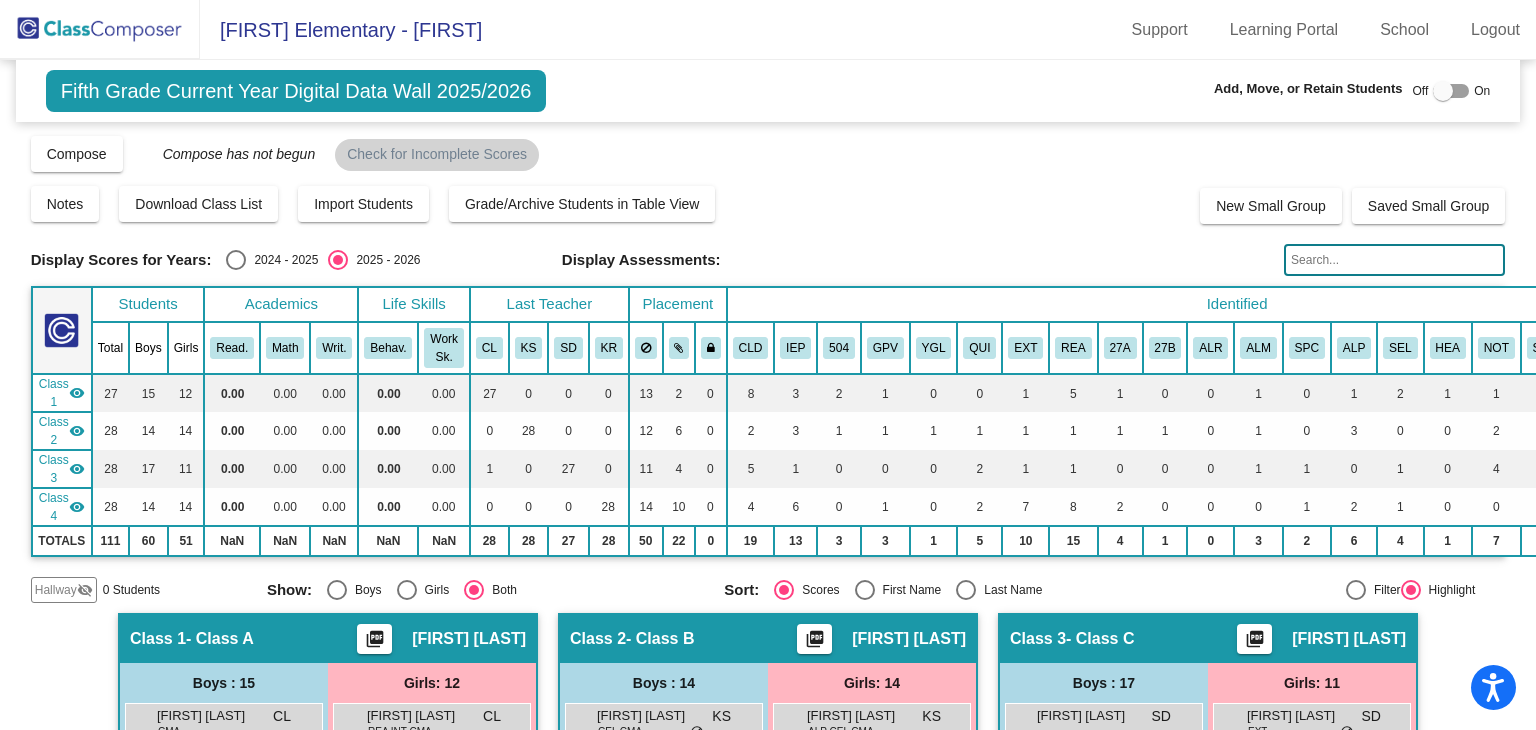 click 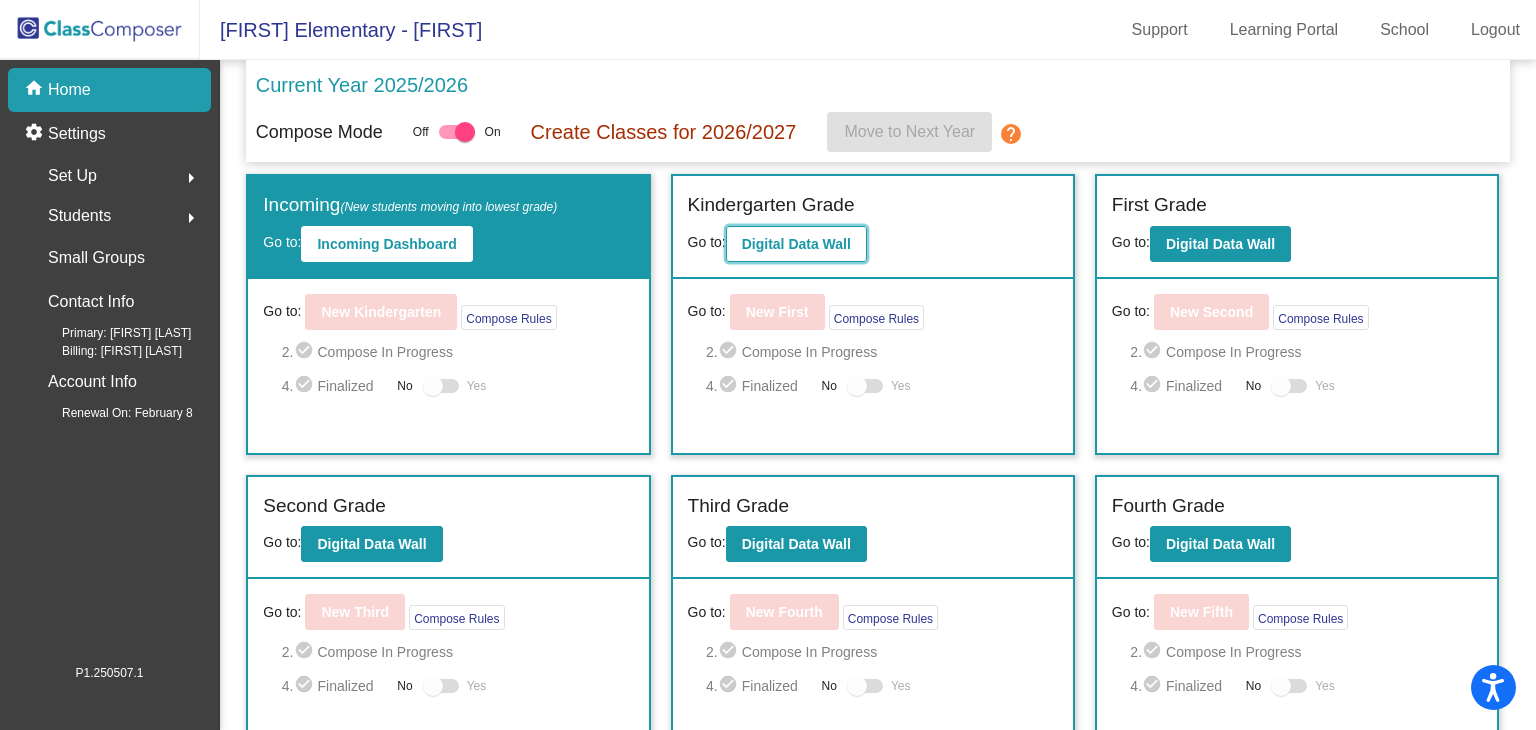 click on "Digital Data Wall" 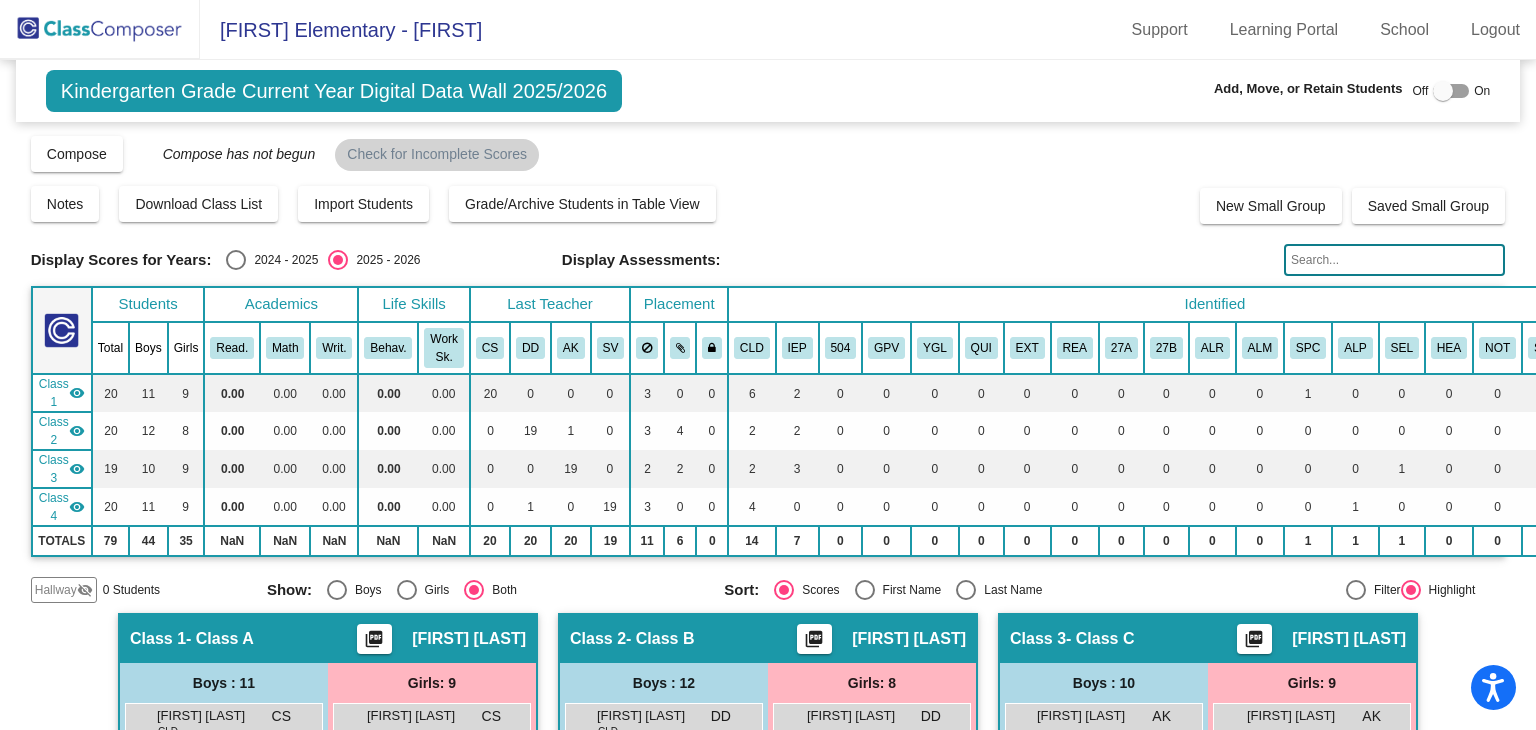 click 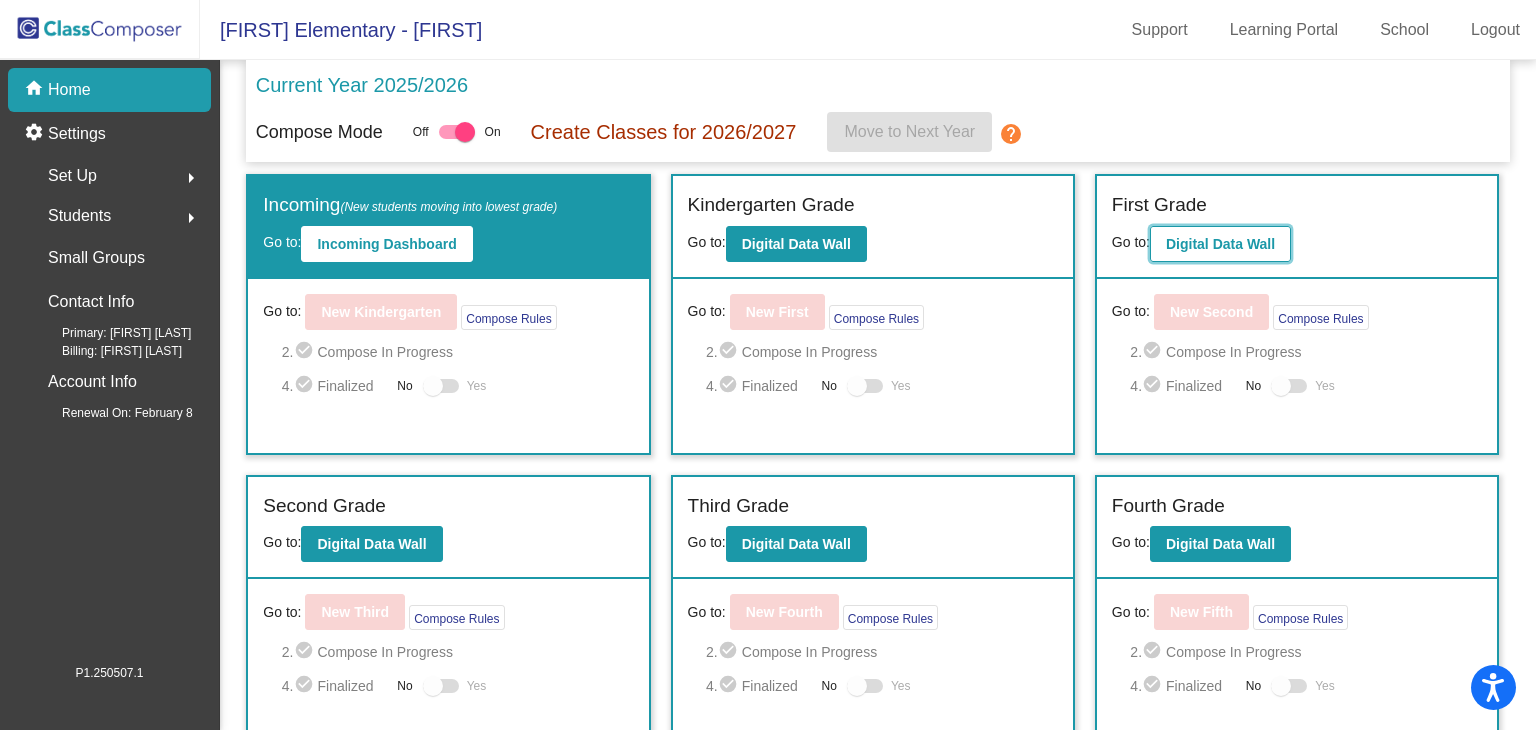 click on "Digital Data Wall" 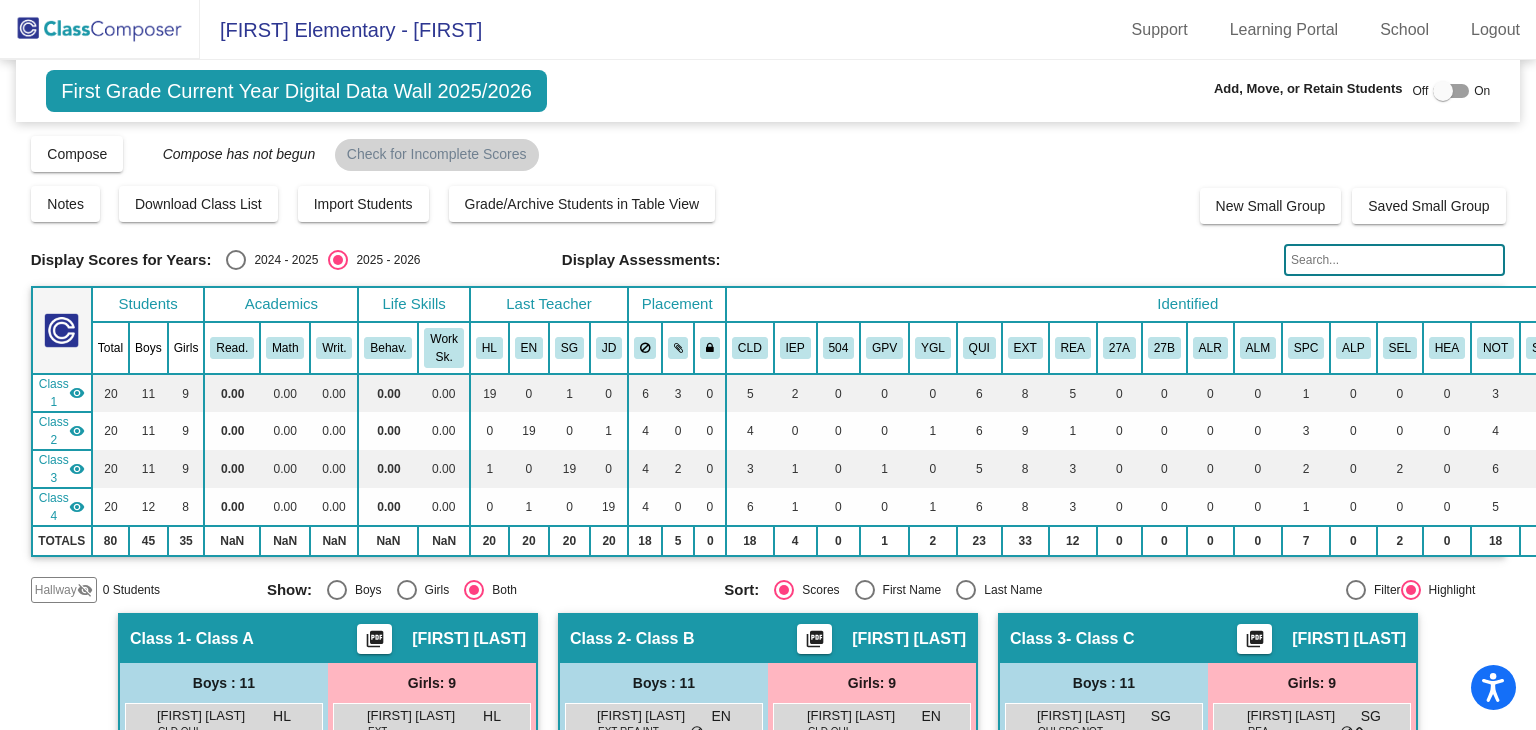 click on "Display Scores for Years:   2024 - 2025  2025 - 2026  Grade/Archive Students in Table View   Download   New Small Group   Saved Small Group   Compose   View Compose   View & Edit Compose   Submit Classes  Compose has not begun  Check for Incomplete Scores  Notes   Download Class List   Import Students   Grade/Archive Students in Table View   New Small Group   Saved Small Group  Display Scores for Years:  2024 - 2025  2025 - 2026 Display Assessments: Students Academics Life Skills  Last Teacher  Placement  Identified  Total Boys Girls  Read.   Math   Writ.   Behav.   Work Sk.   HL   EN   SG   JD   CLD   IEP   504   GPV   YGL   QUI   EXT   REA   27A   27B   ALR   ALM   SPC   ALP   SEL   HEA   NOT   SPE   LC   INT  Hallway  visibility_off  0 0 0                 0   0   0   0   0   0   0   0   0   0   0   0   0   0   0   0   0   0   0   0   0   0   0   0   0   0   0  Class 1  visibility  20 11 9  0.00   0.00   0.00   0.00   0.00   19   0   1   0   6   3   0   5   2   0   0   0   6   8   5   0   0   0  20" 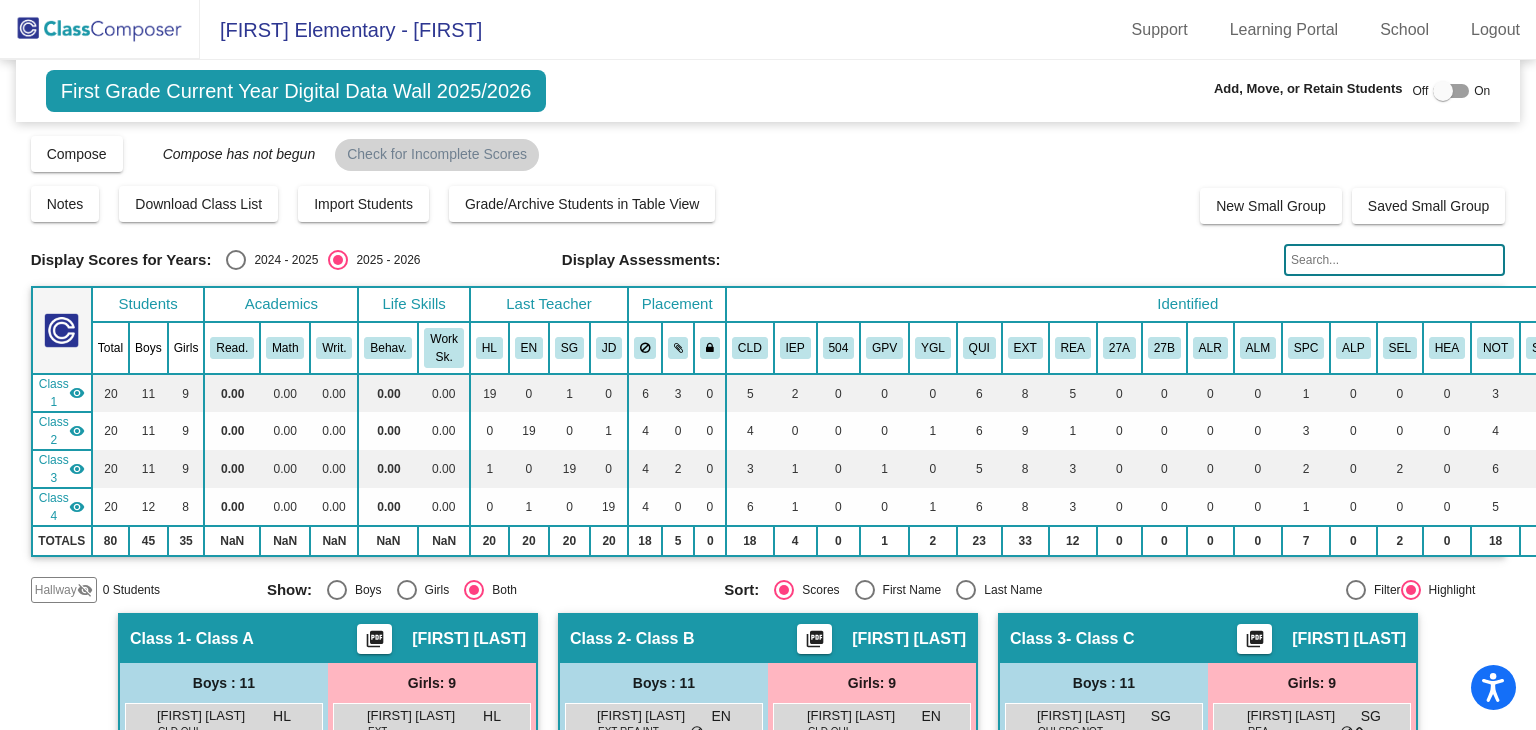 click 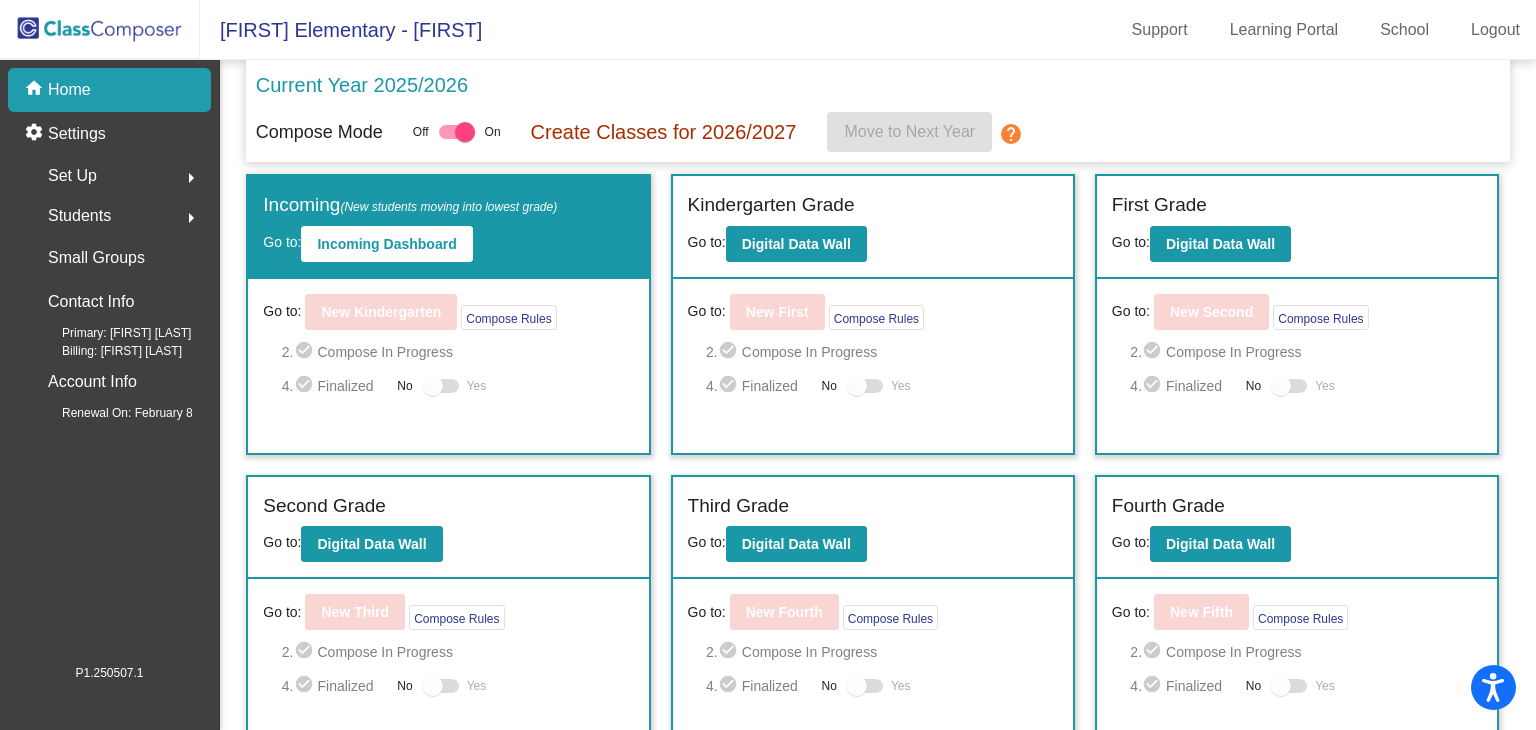 scroll, scrollTop: 50, scrollLeft: 0, axis: vertical 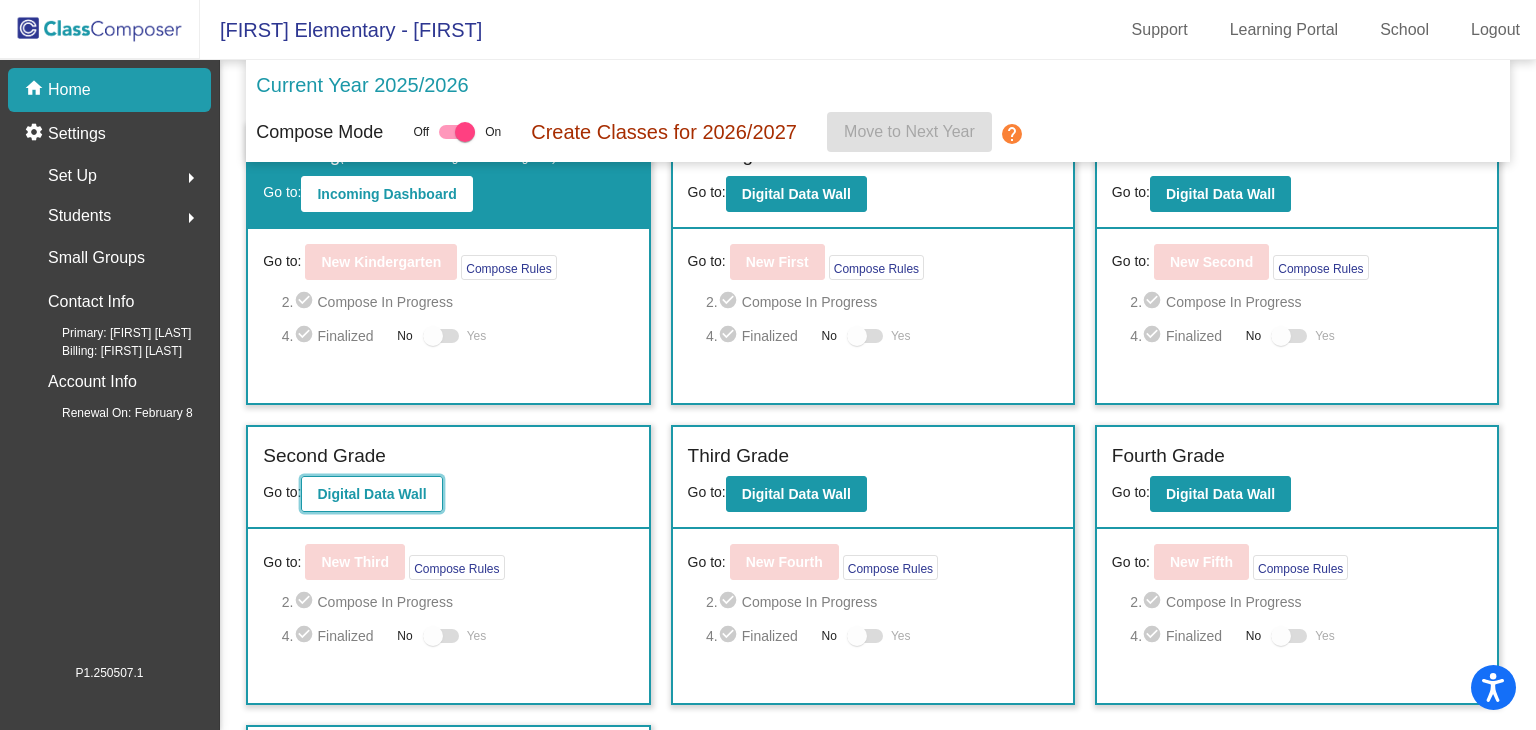 click on "Digital Data Wall" 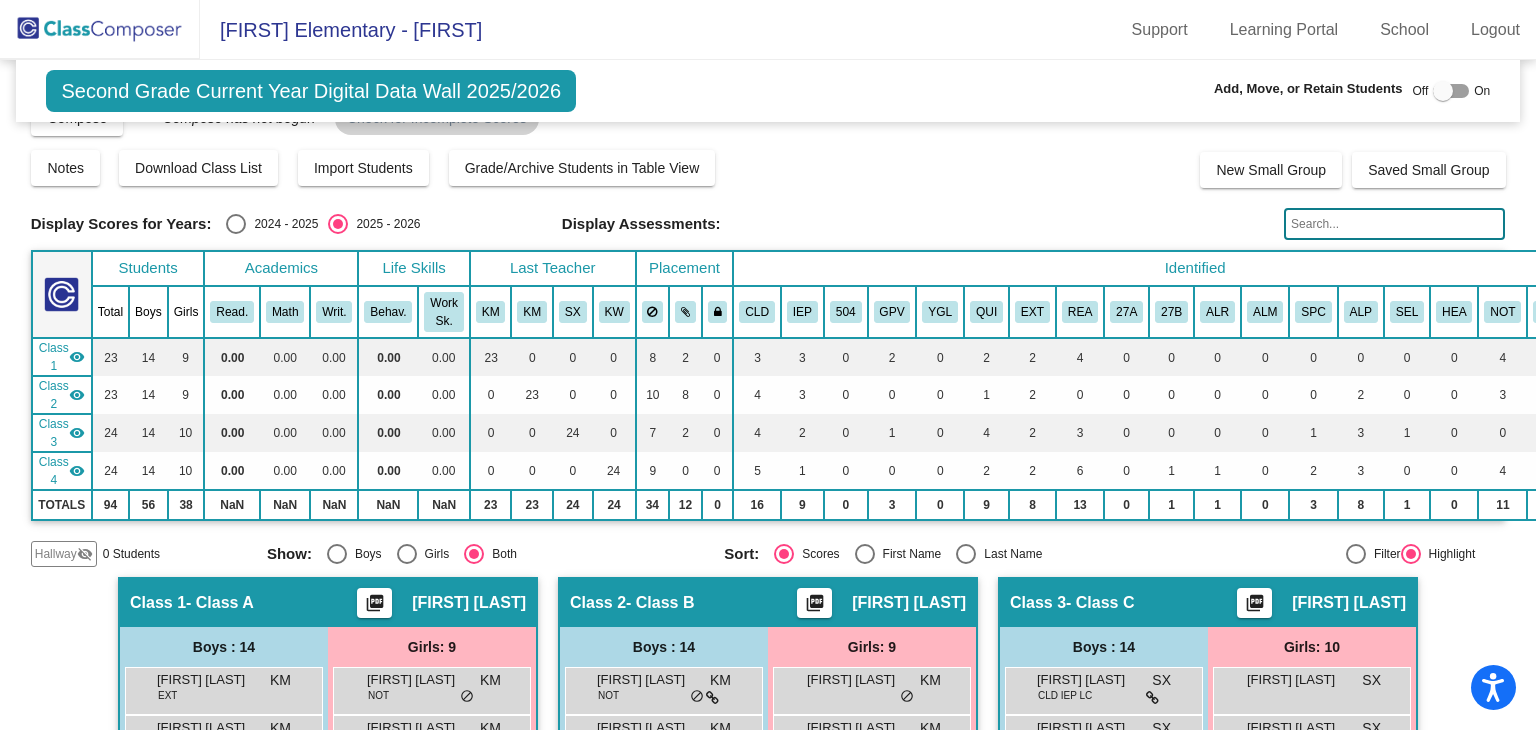 scroll, scrollTop: 35, scrollLeft: 0, axis: vertical 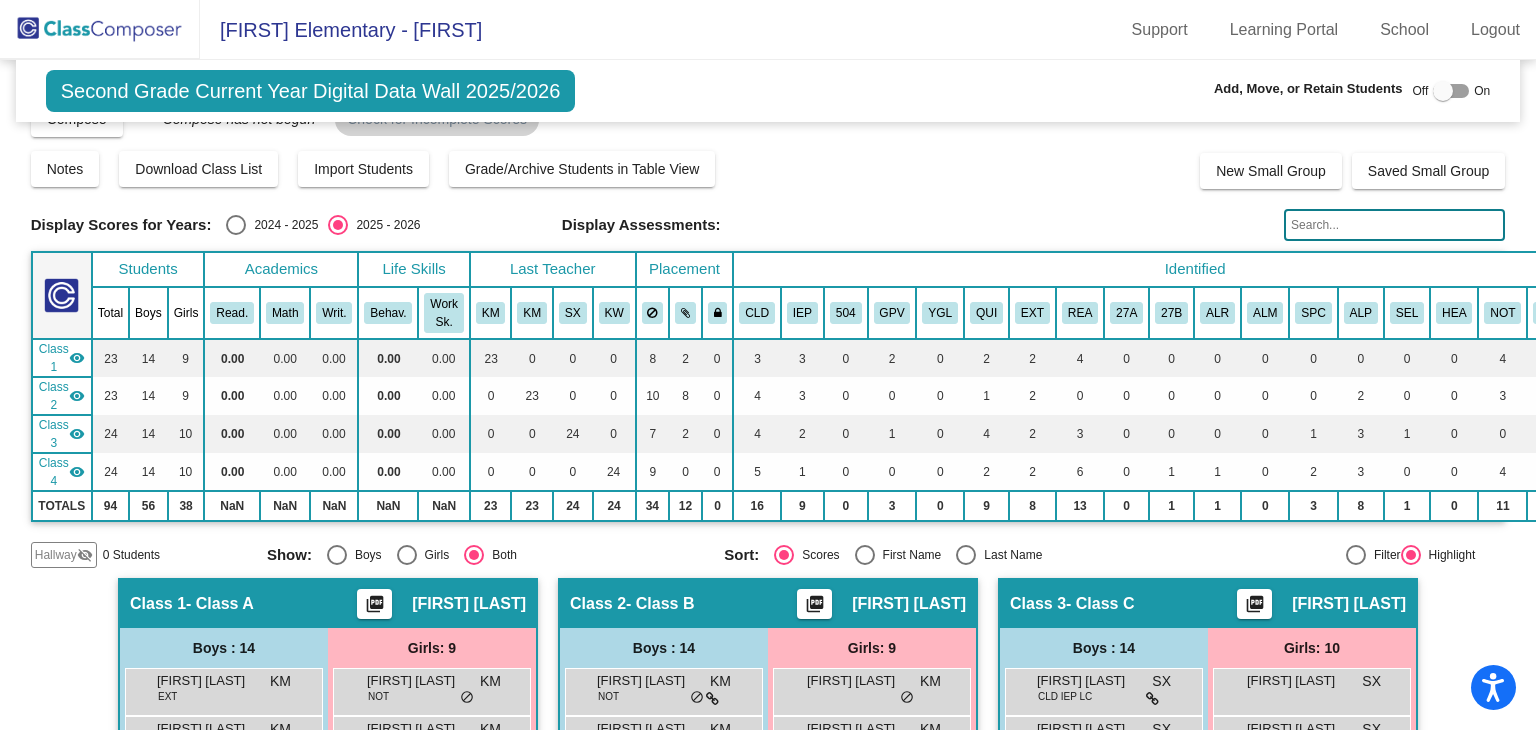 click 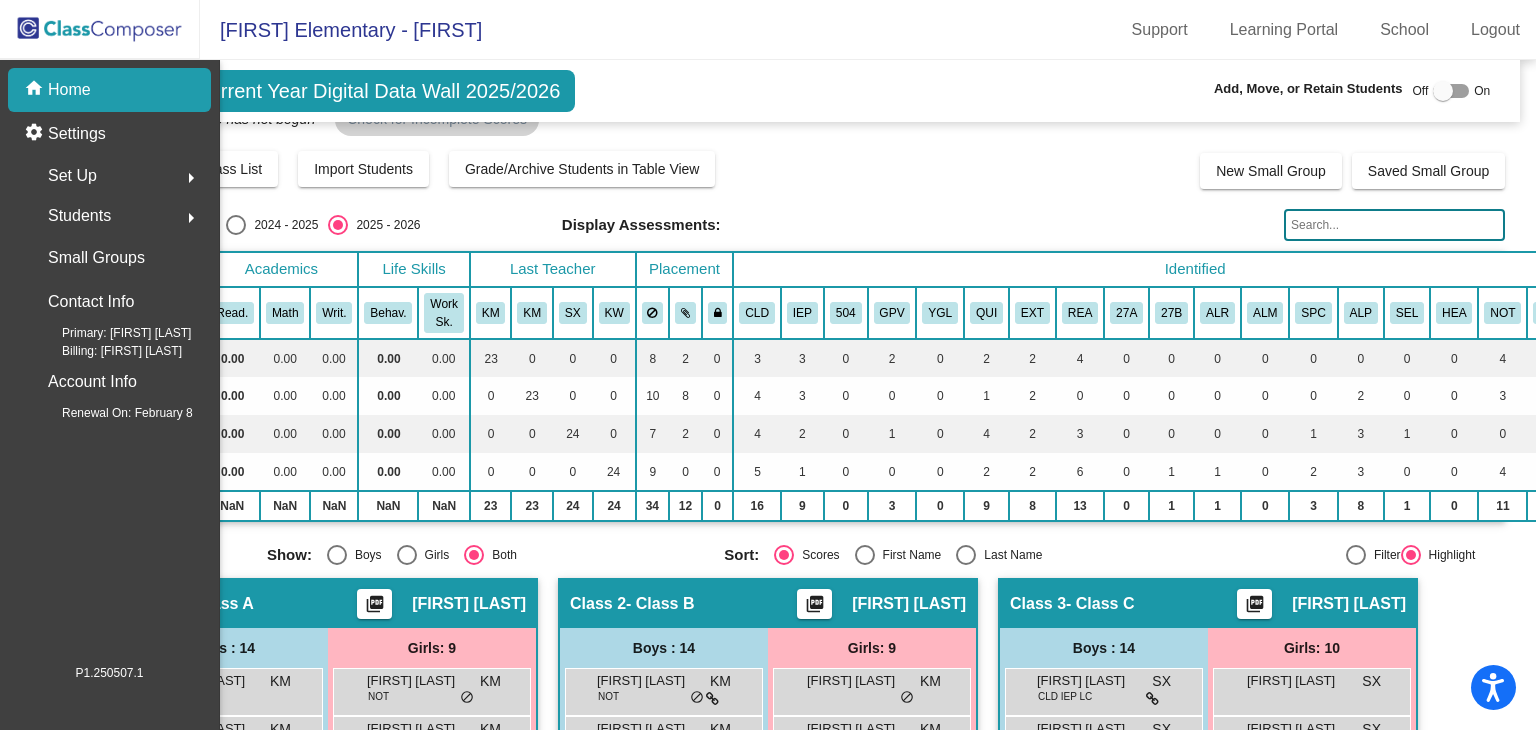scroll, scrollTop: 0, scrollLeft: 0, axis: both 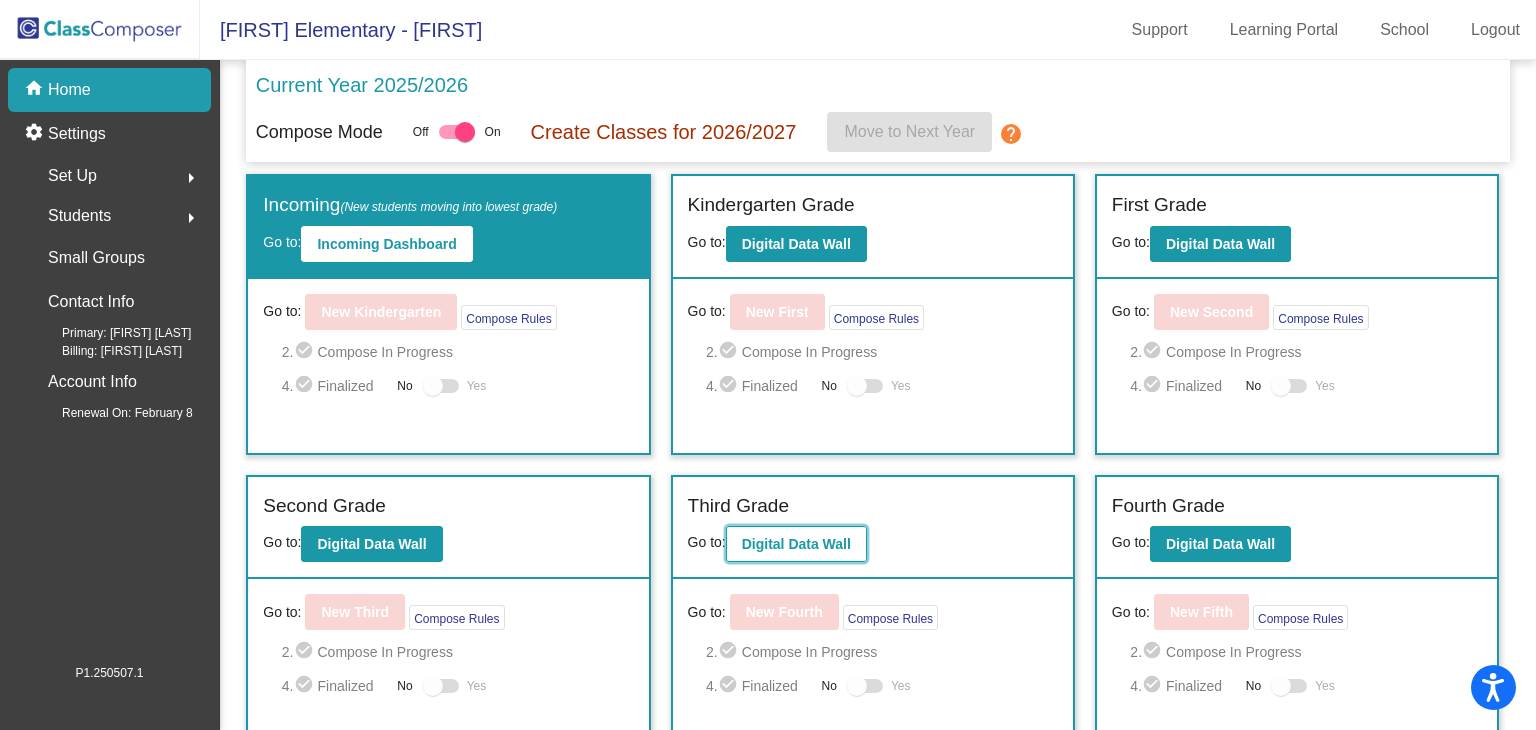 click on "Digital Data Wall" 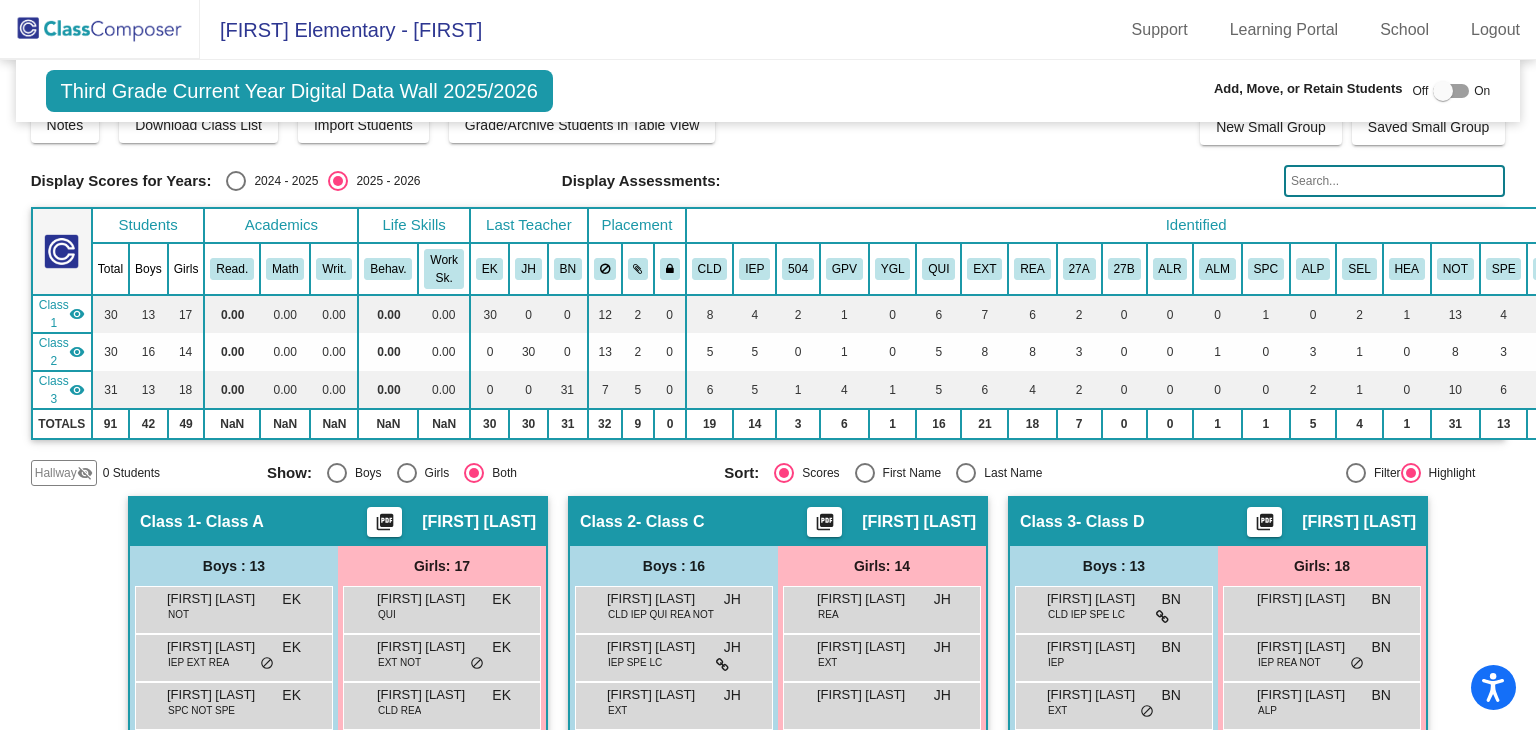 scroll, scrollTop: 0, scrollLeft: 0, axis: both 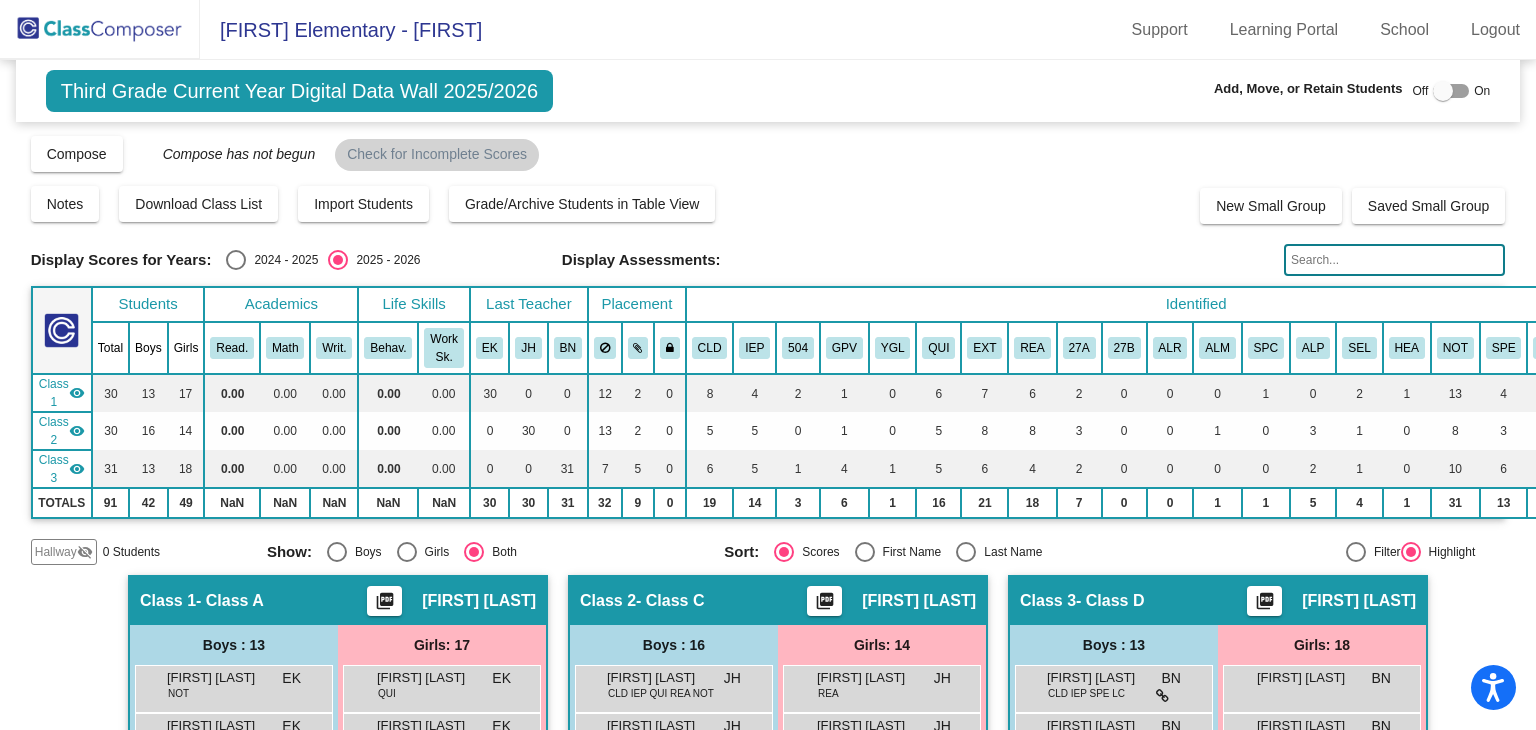 click 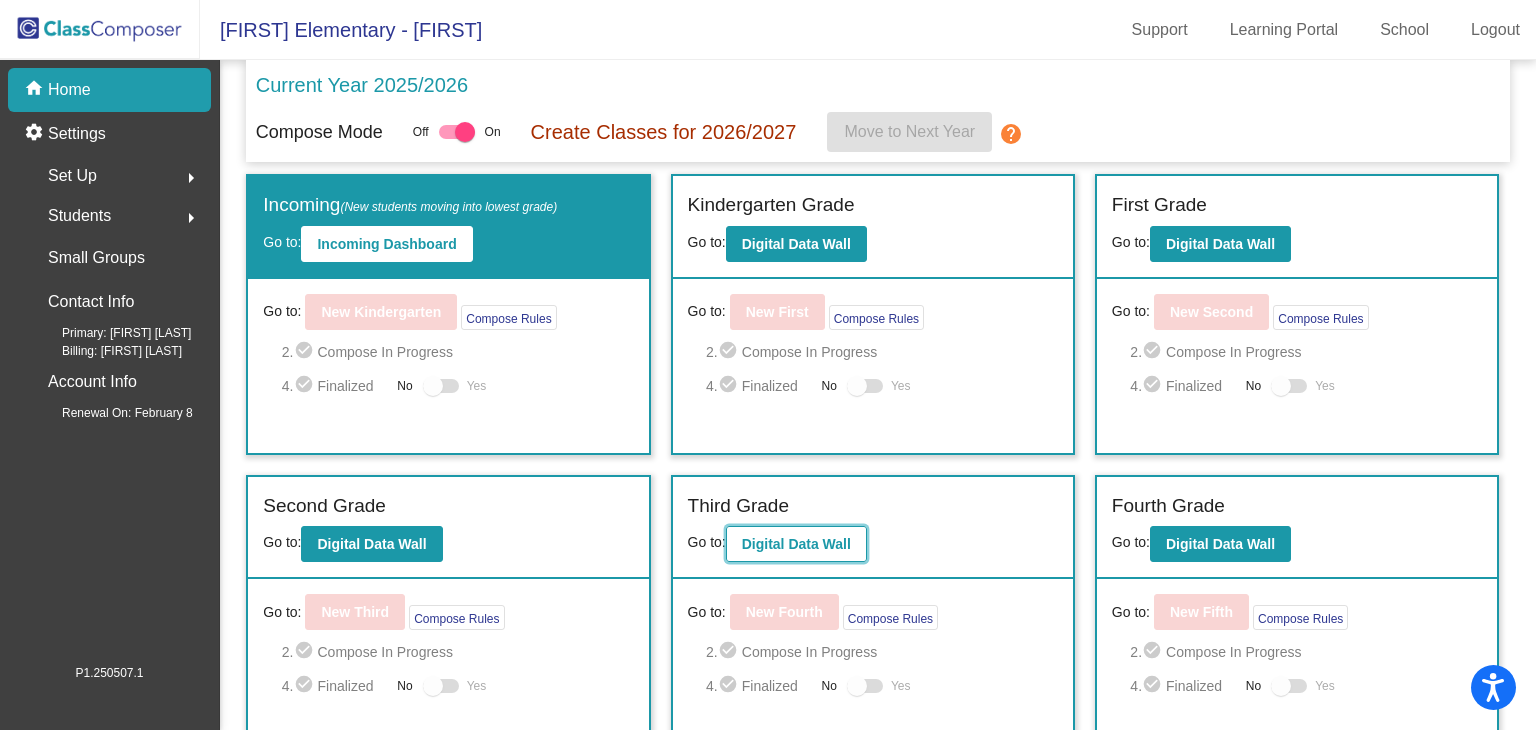 click on "Digital Data Wall" 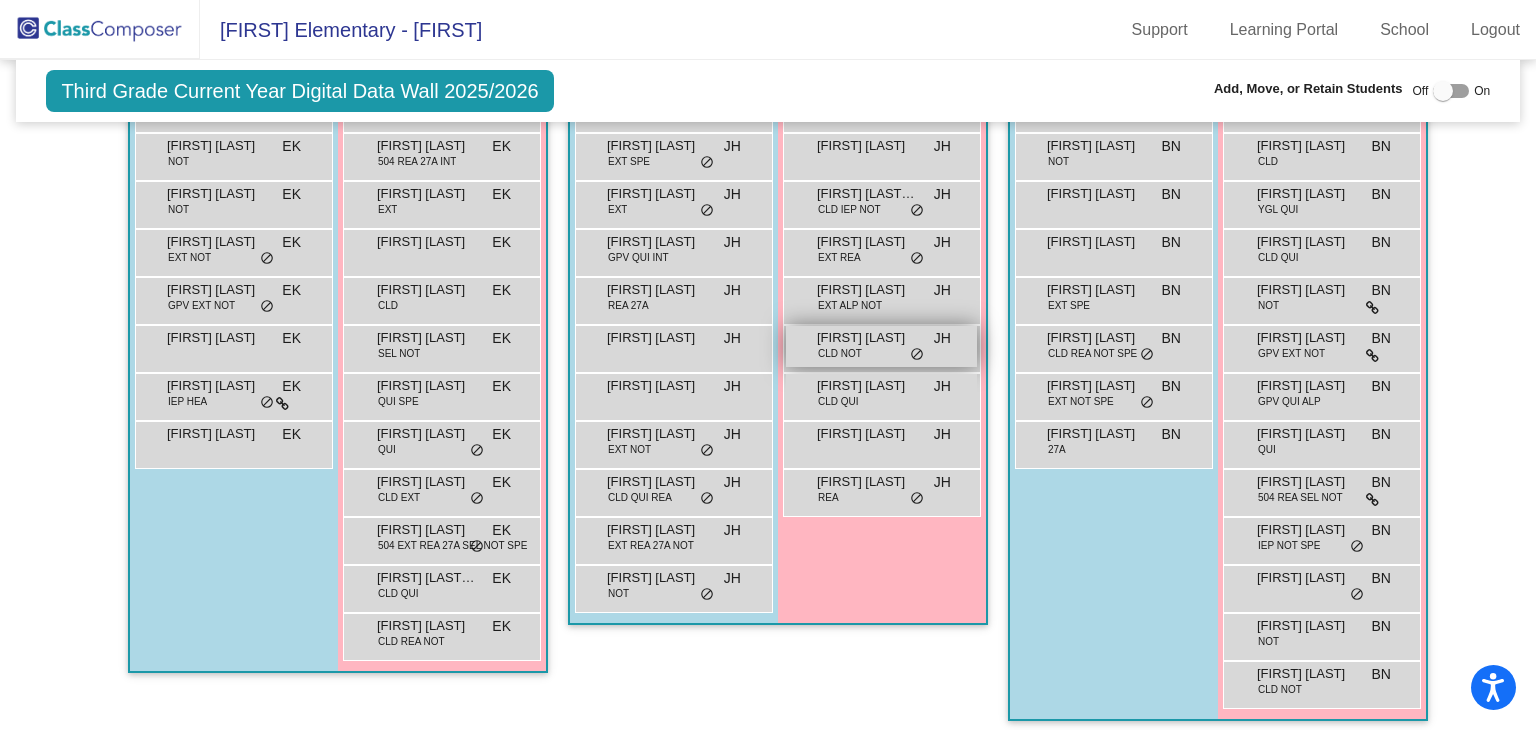 scroll, scrollTop: 836, scrollLeft: 0, axis: vertical 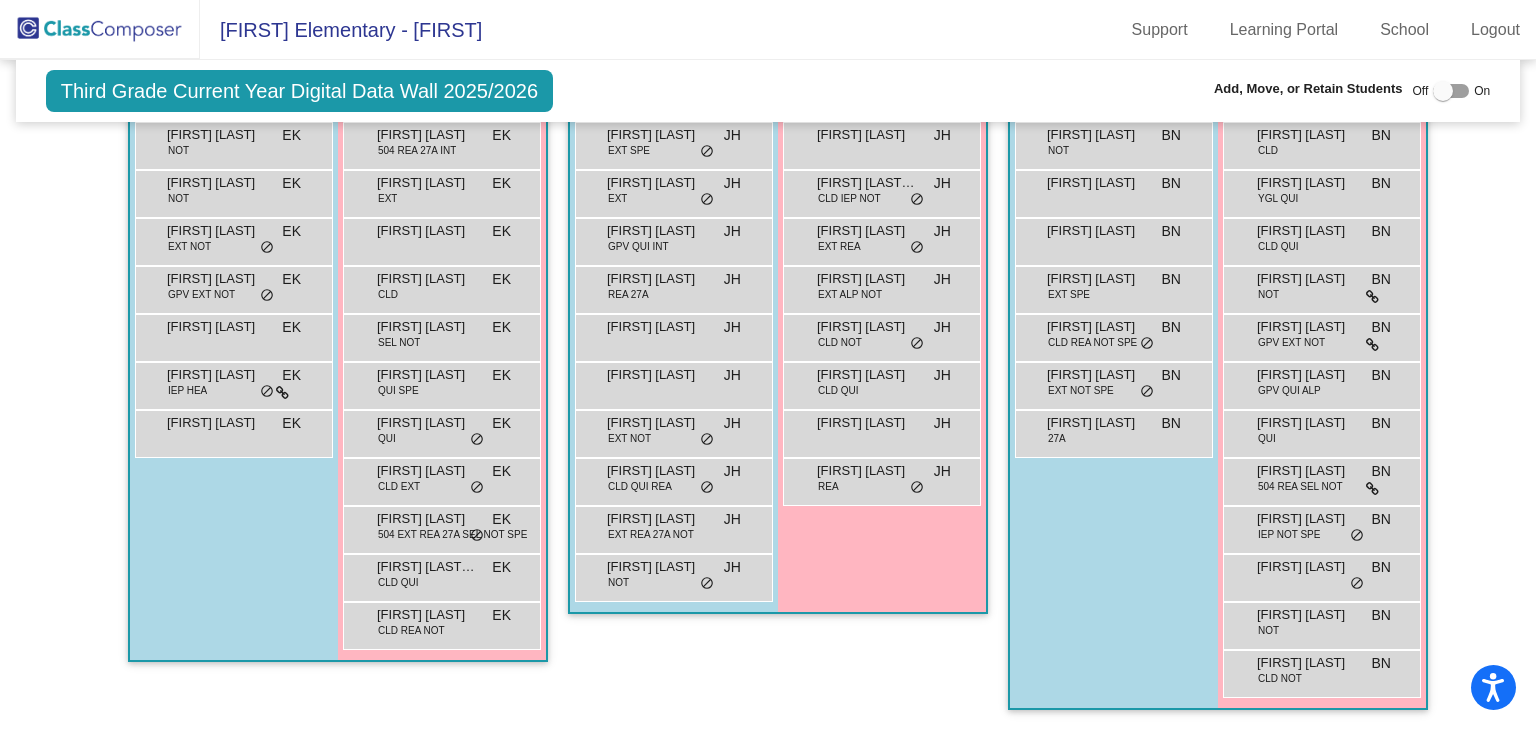 click 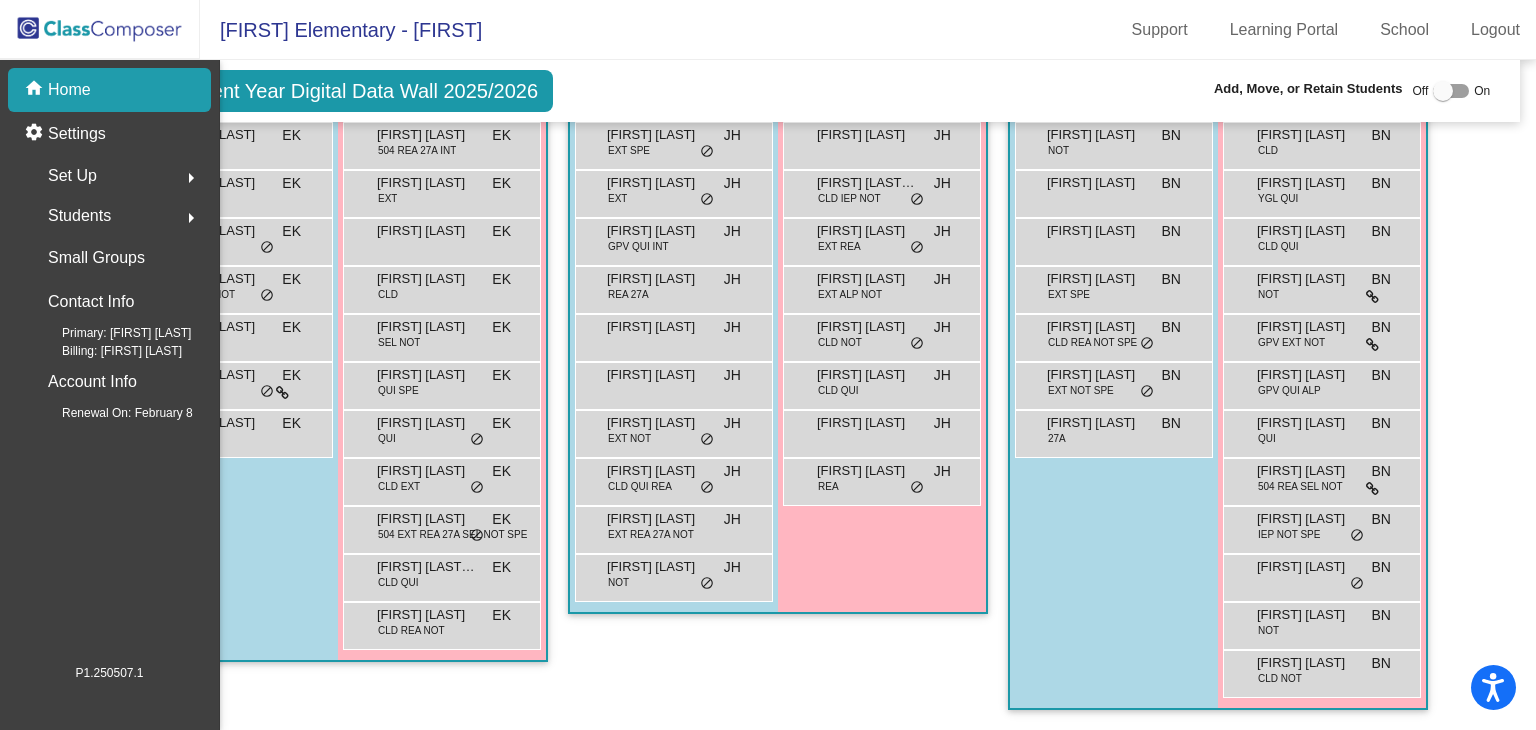 scroll, scrollTop: 0, scrollLeft: 0, axis: both 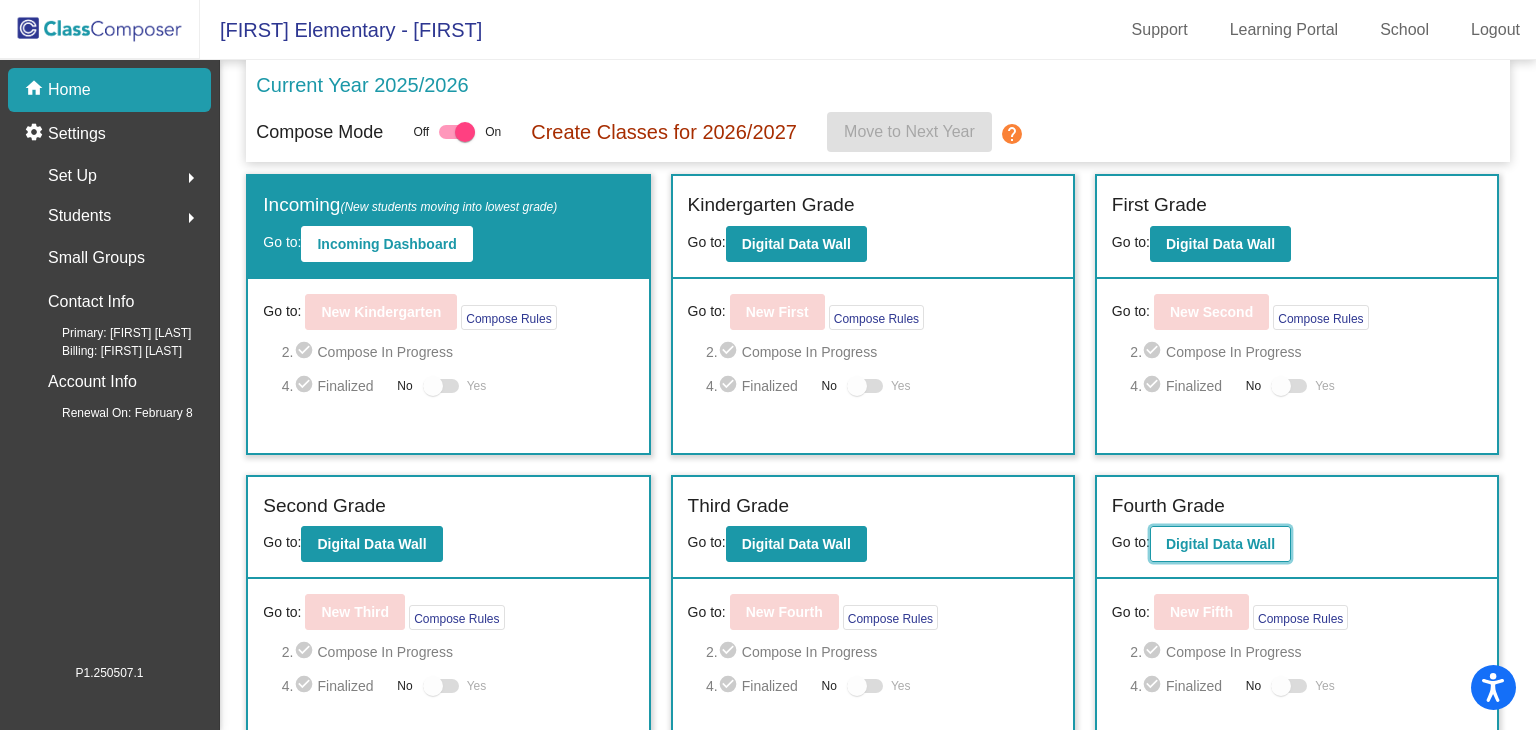 click on "Digital Data Wall" 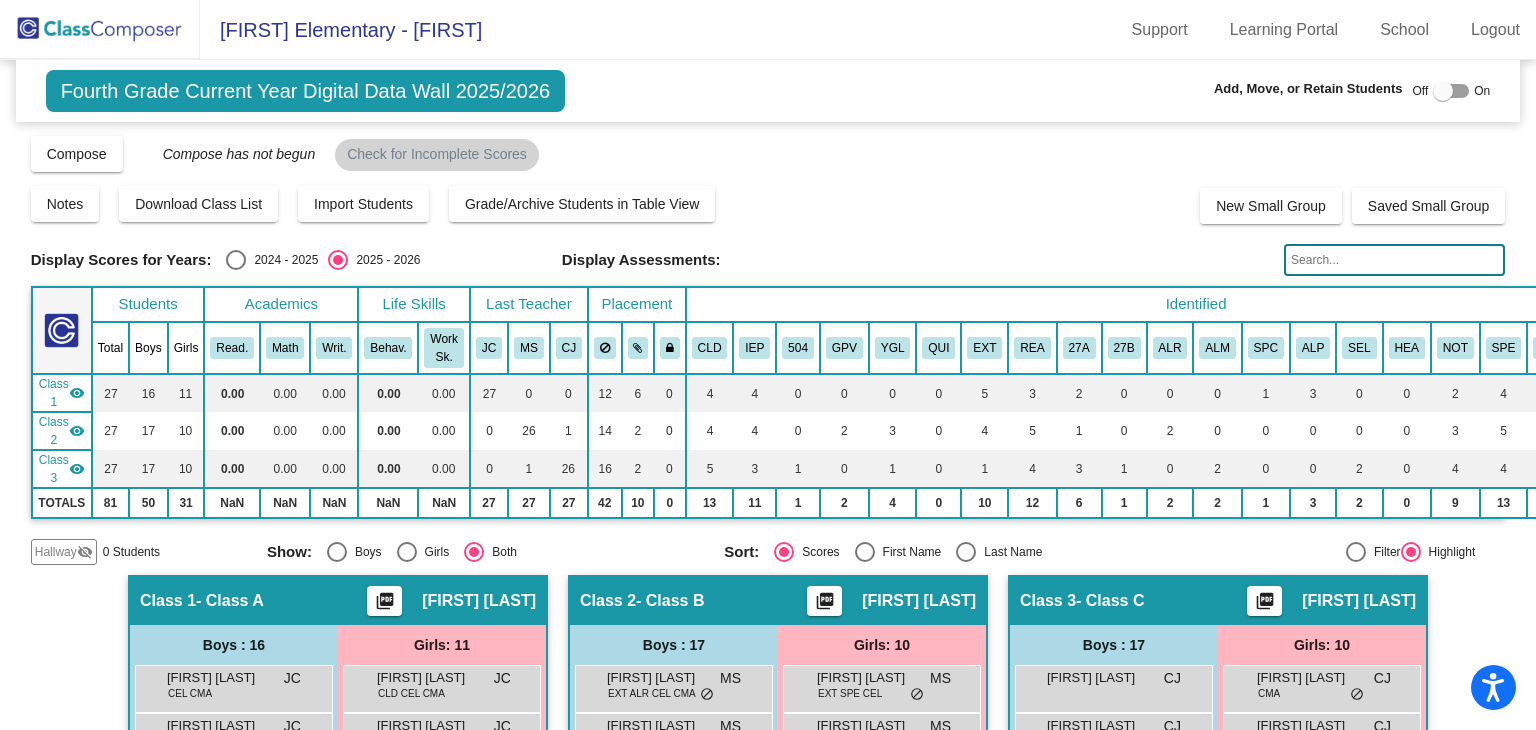 click 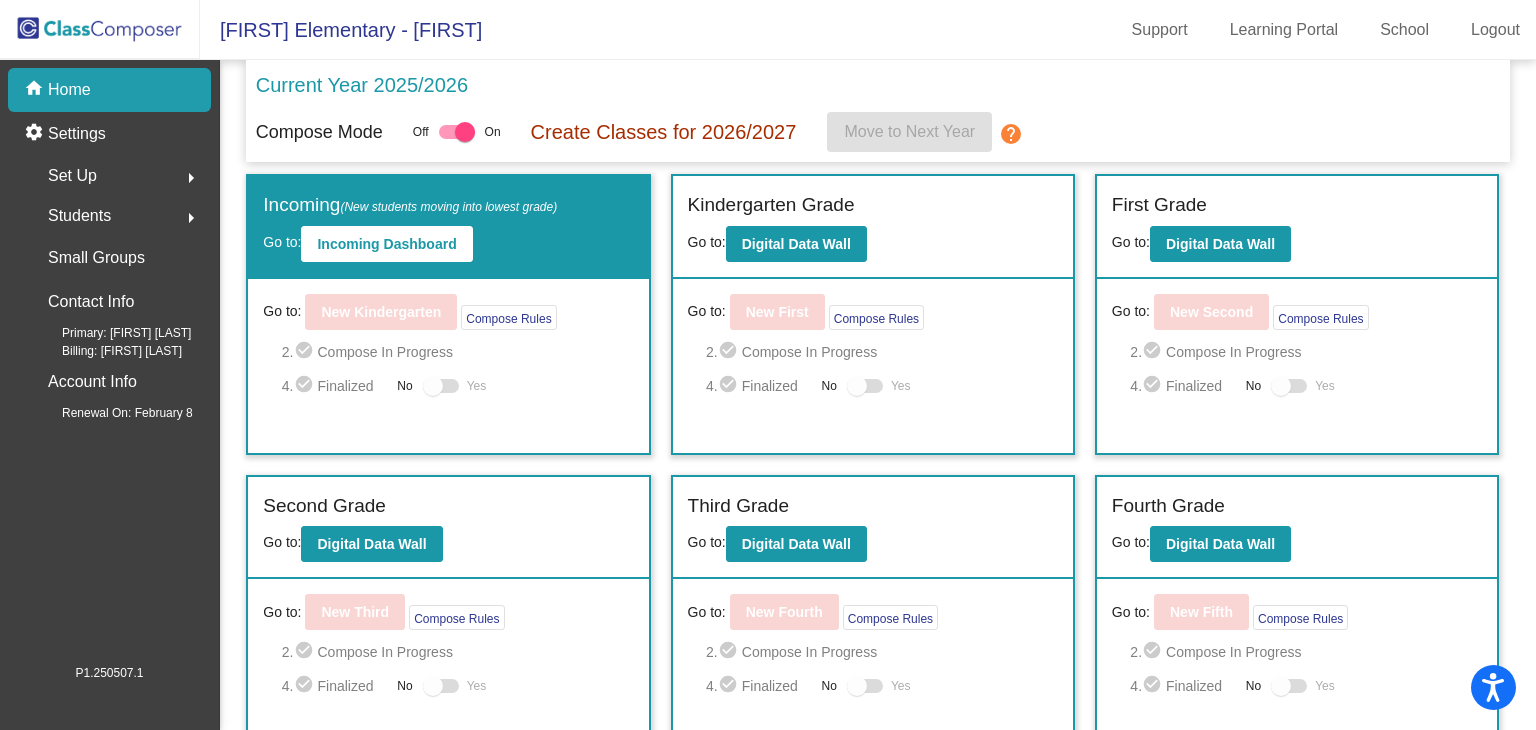 scroll, scrollTop: 146, scrollLeft: 0, axis: vertical 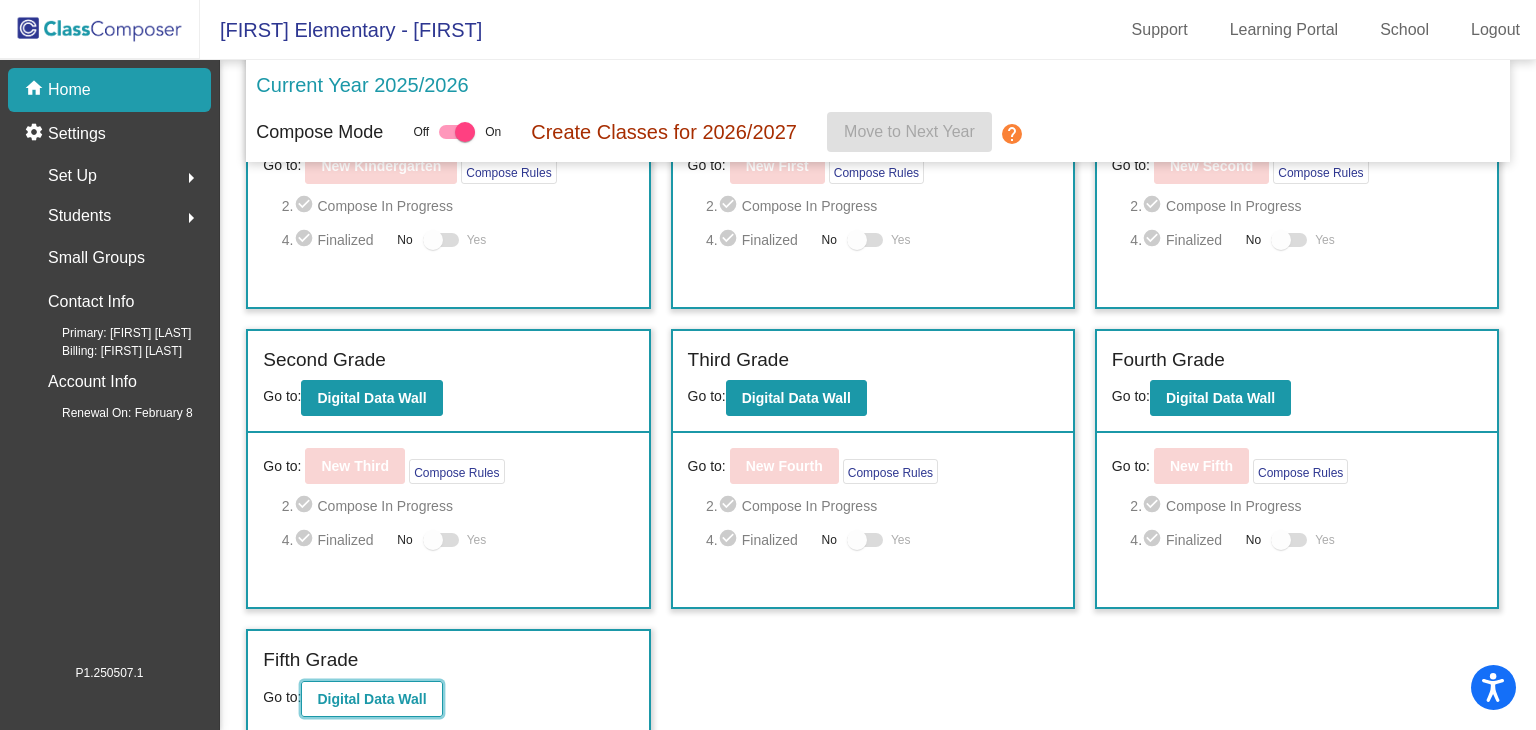 click on "Digital Data Wall" 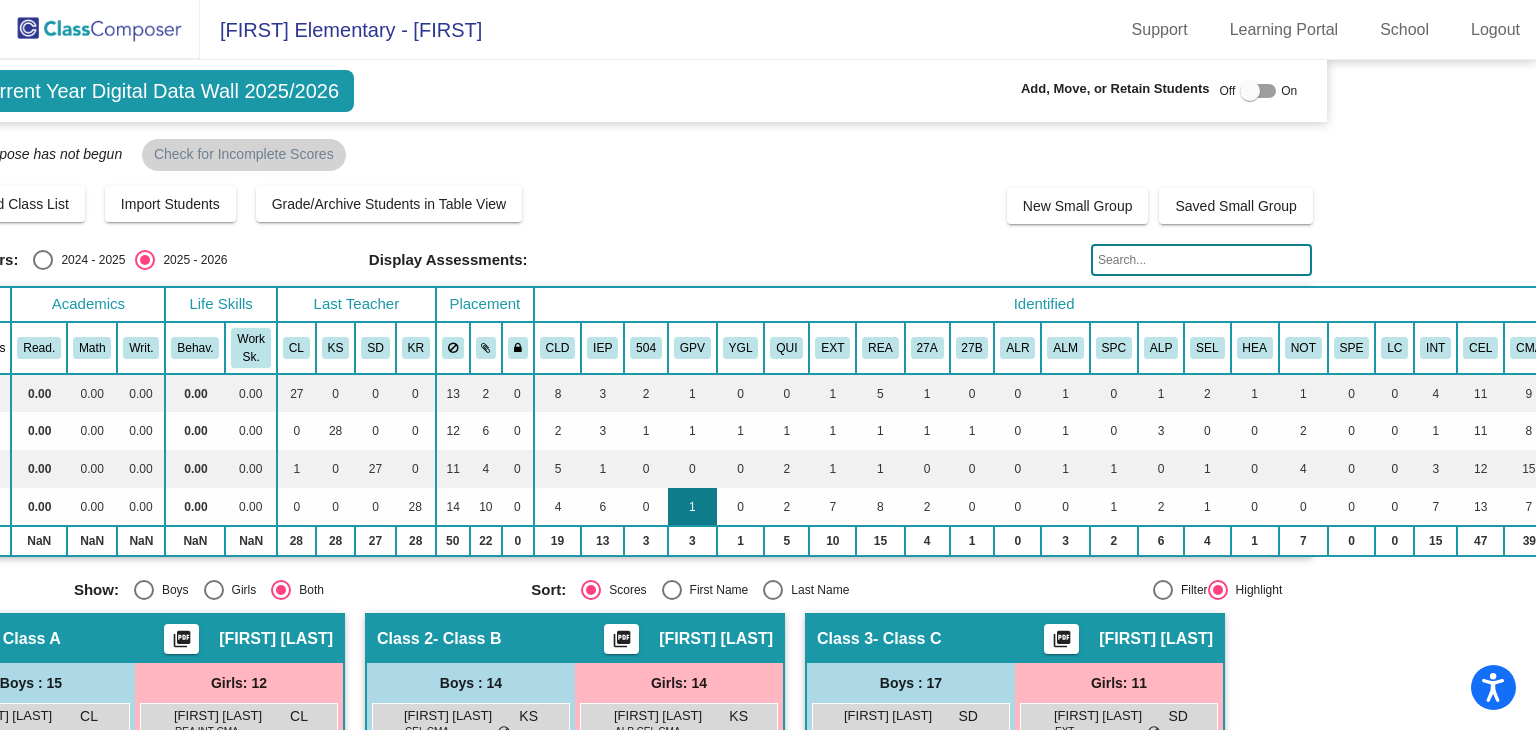 scroll, scrollTop: 0, scrollLeft: 0, axis: both 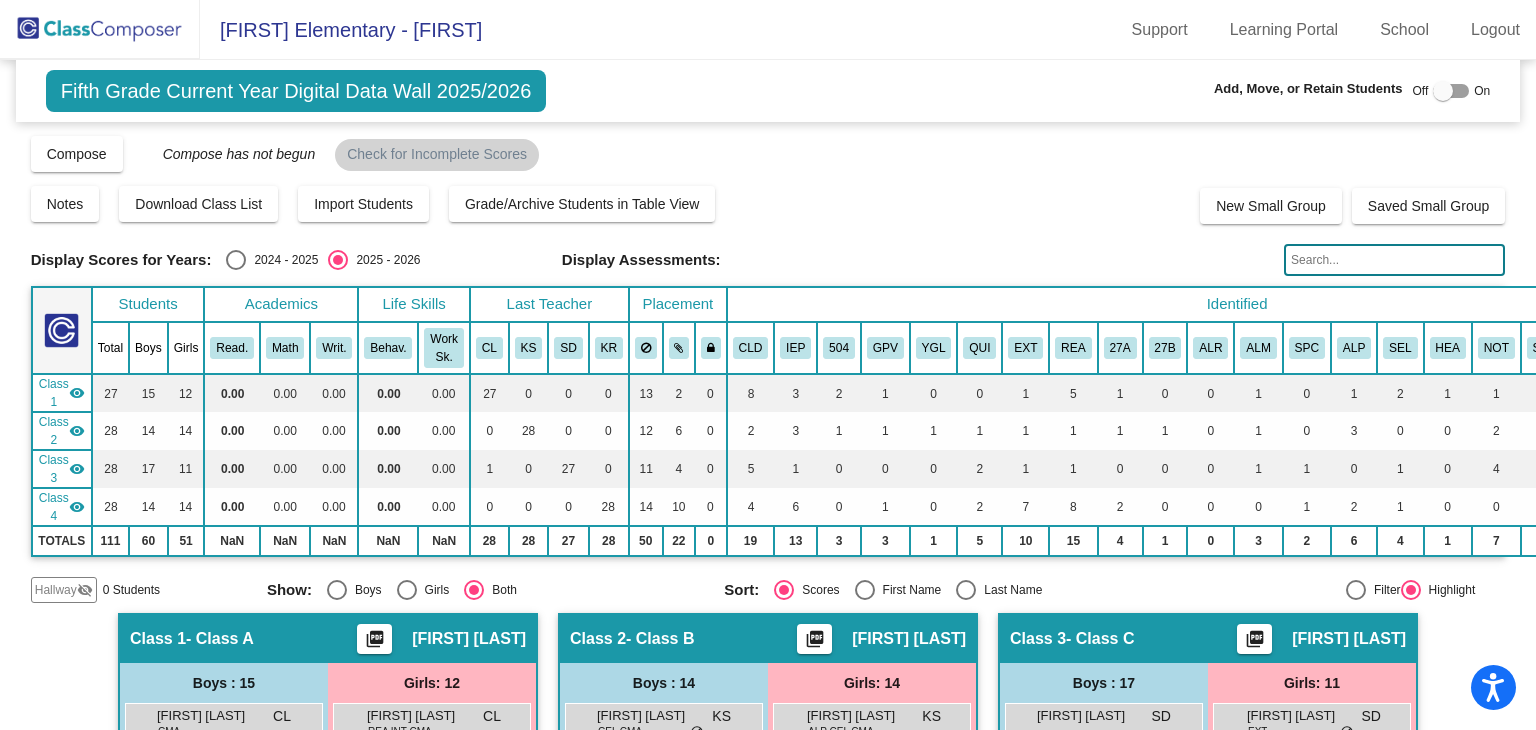 click at bounding box center (236, 260) 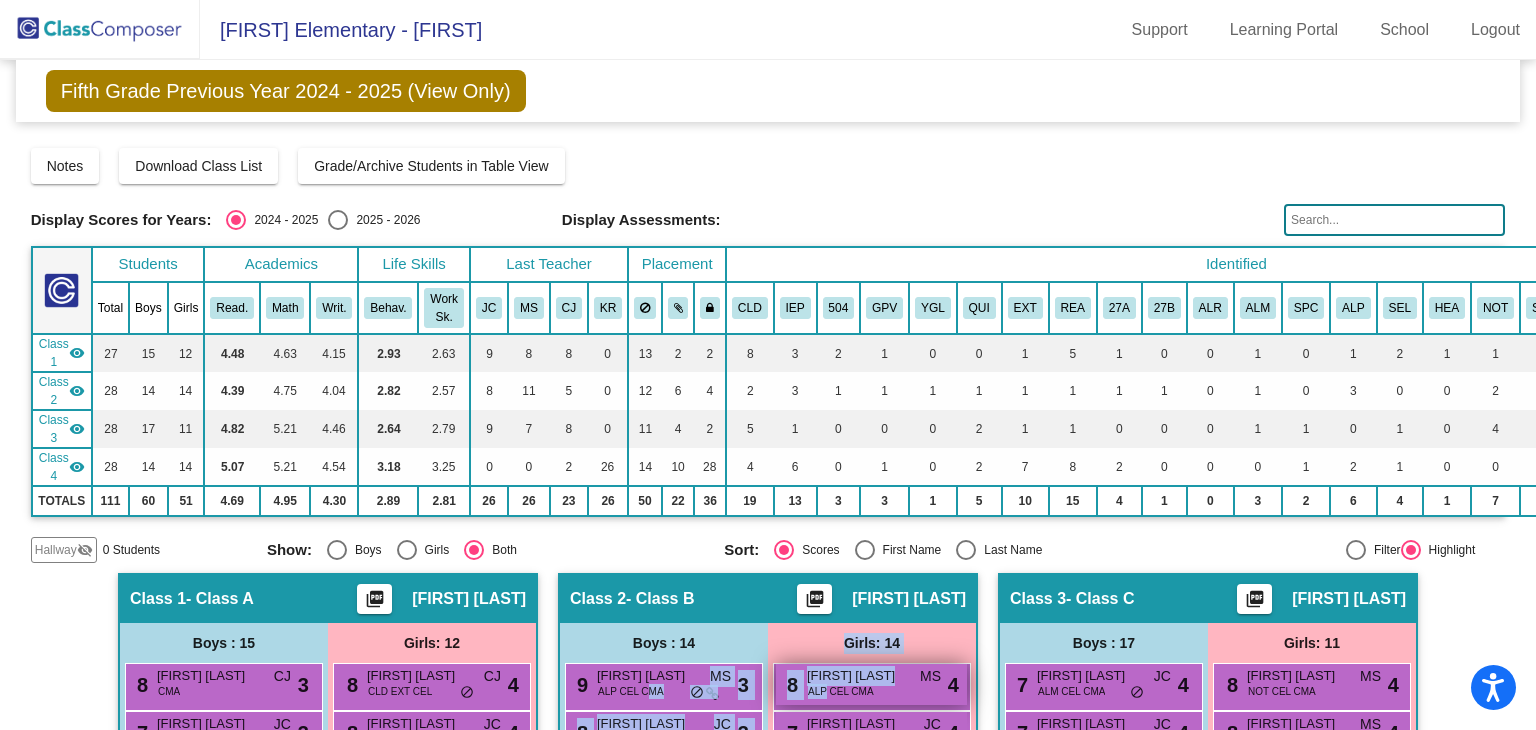 drag, startPoint x: 644, startPoint y: 681, endPoint x: 820, endPoint y: 680, distance: 176.00284 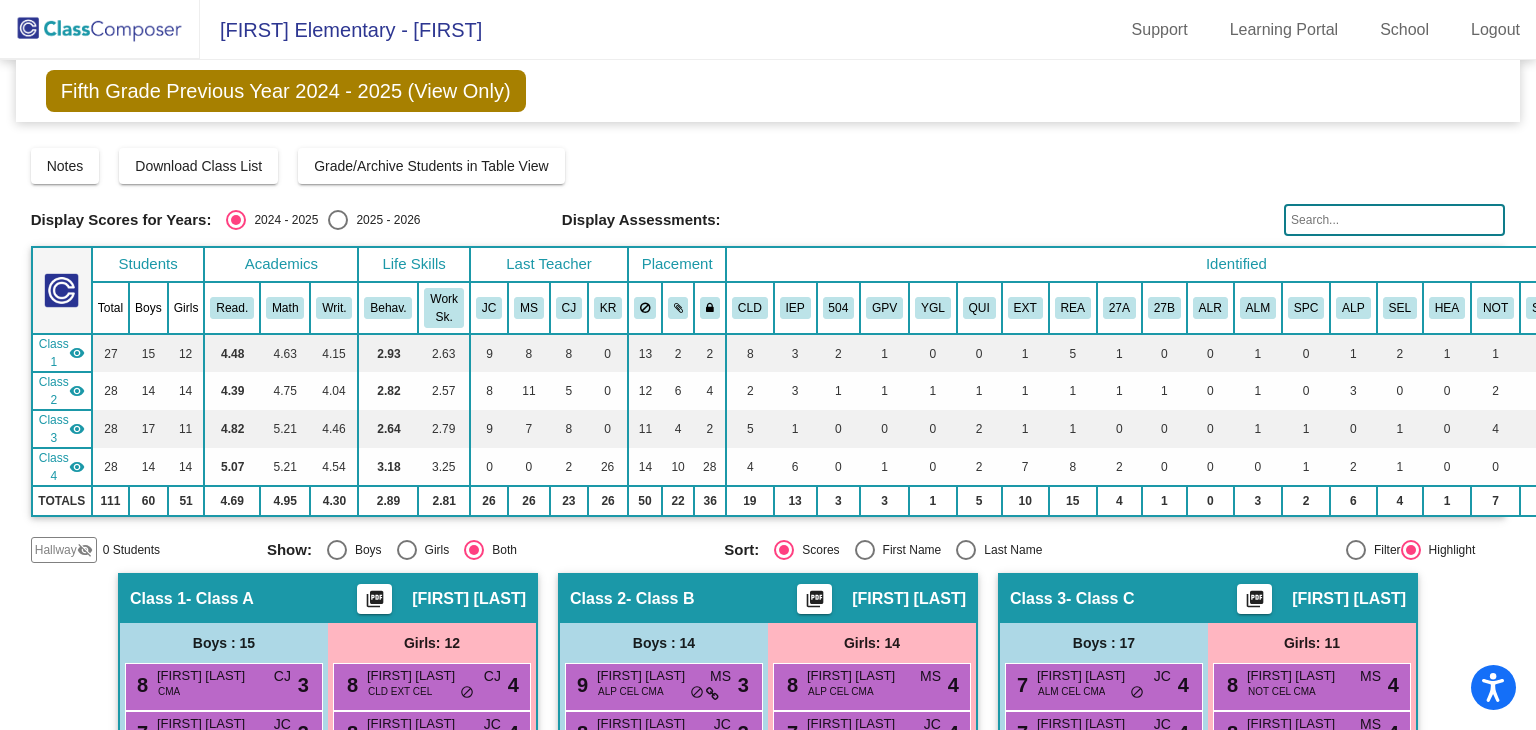 click on "Class 1 visibility 27 15 12 4.48 4.63 4.15 2.93 2.63 9 8 8 0 13 2 2 8 3 2 1 0 0" 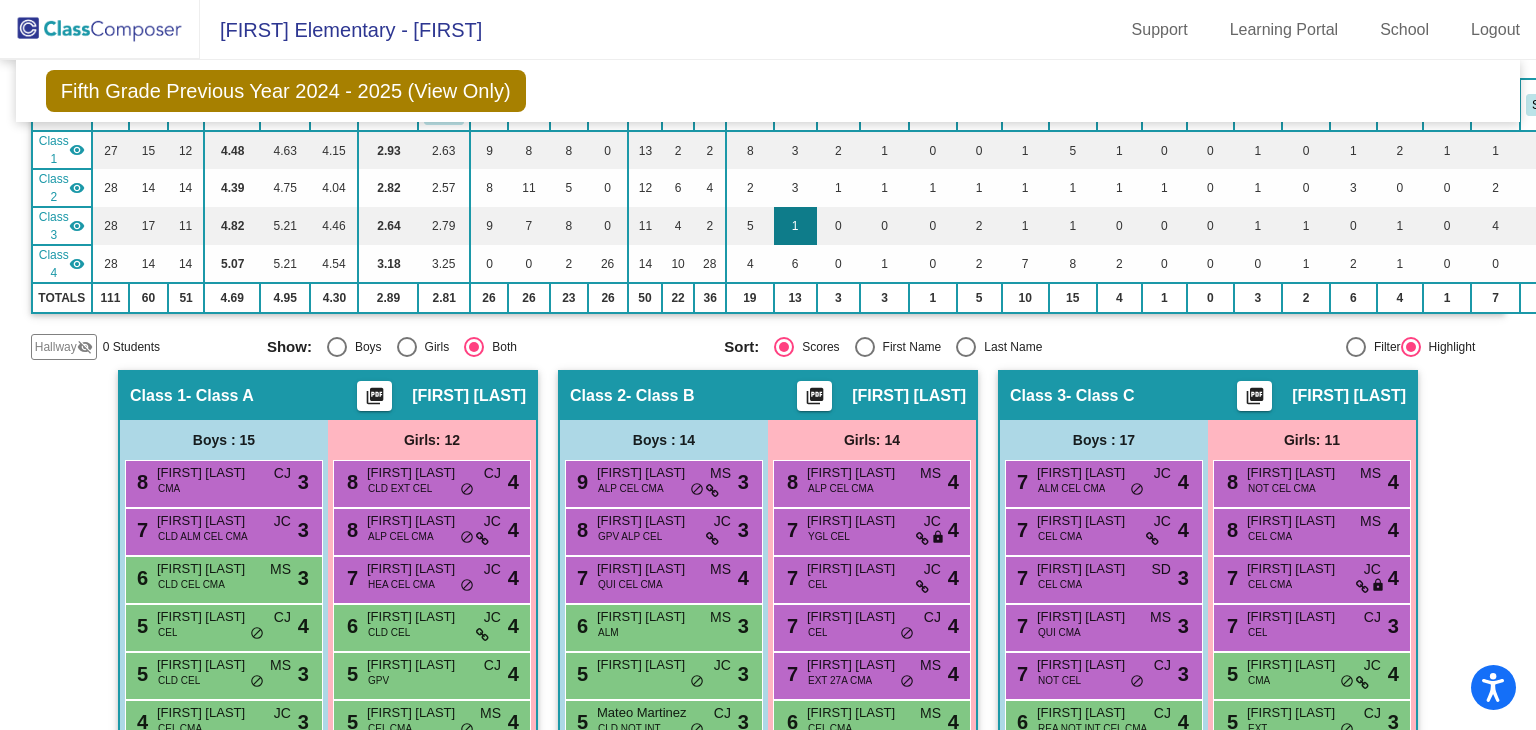 scroll, scrollTop: 0, scrollLeft: 0, axis: both 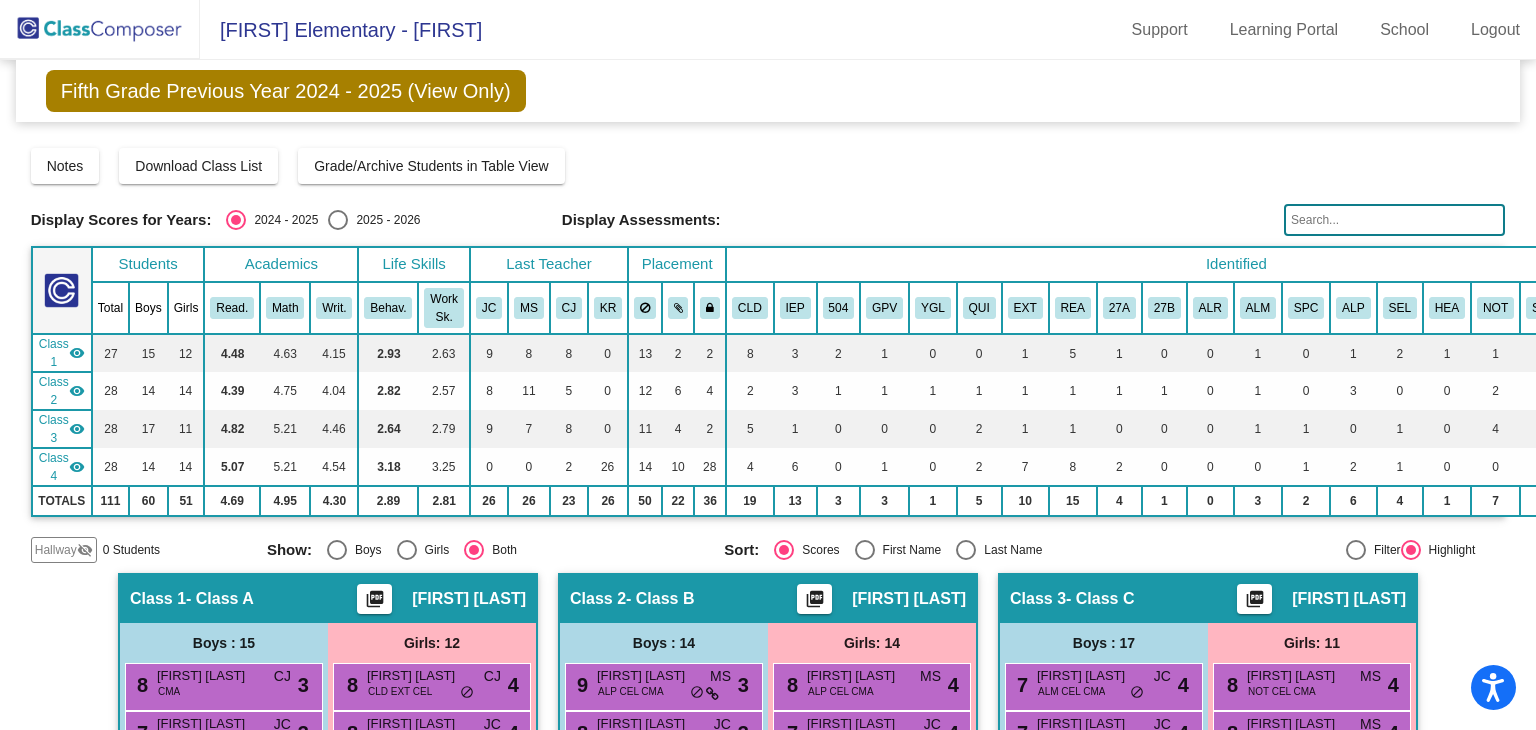click 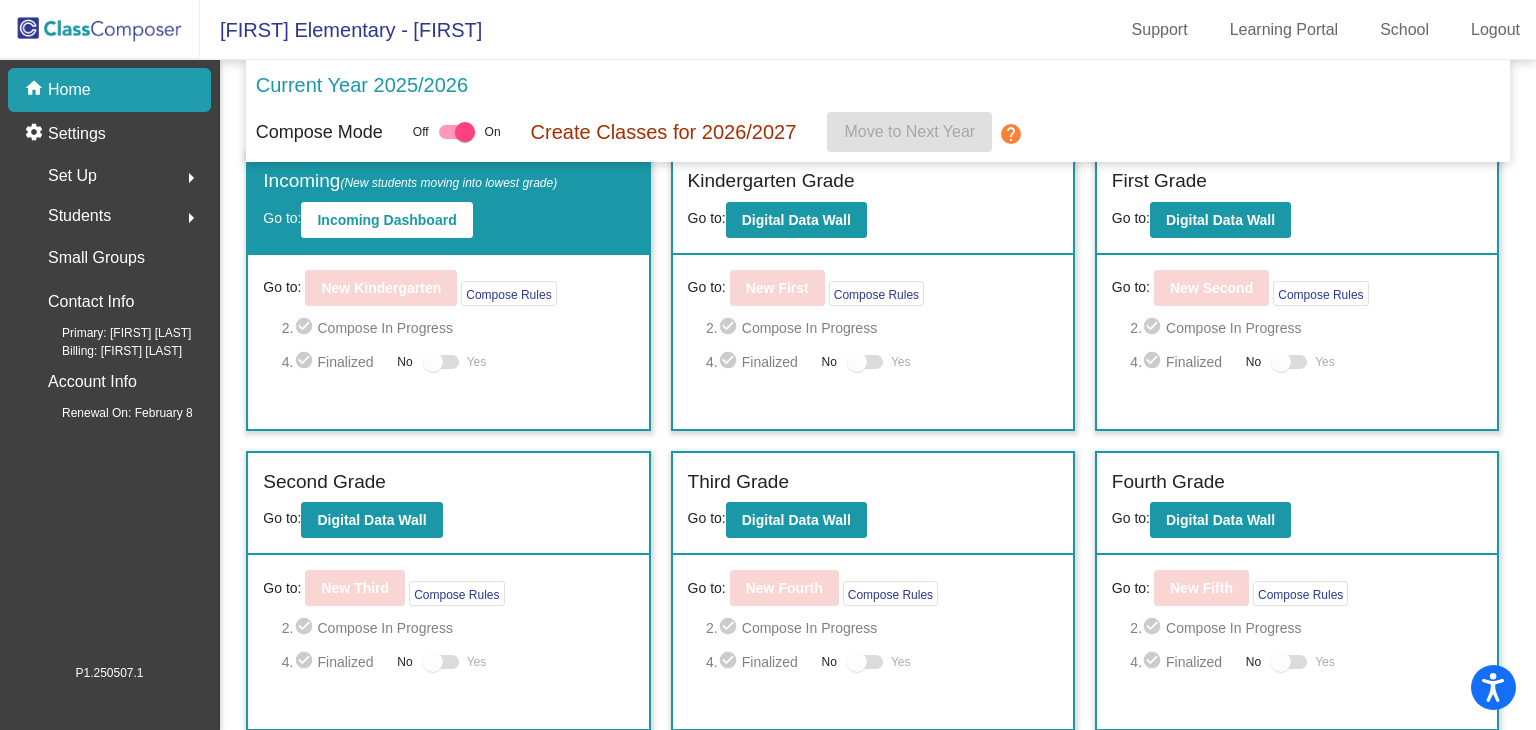 scroll, scrollTop: 0, scrollLeft: 0, axis: both 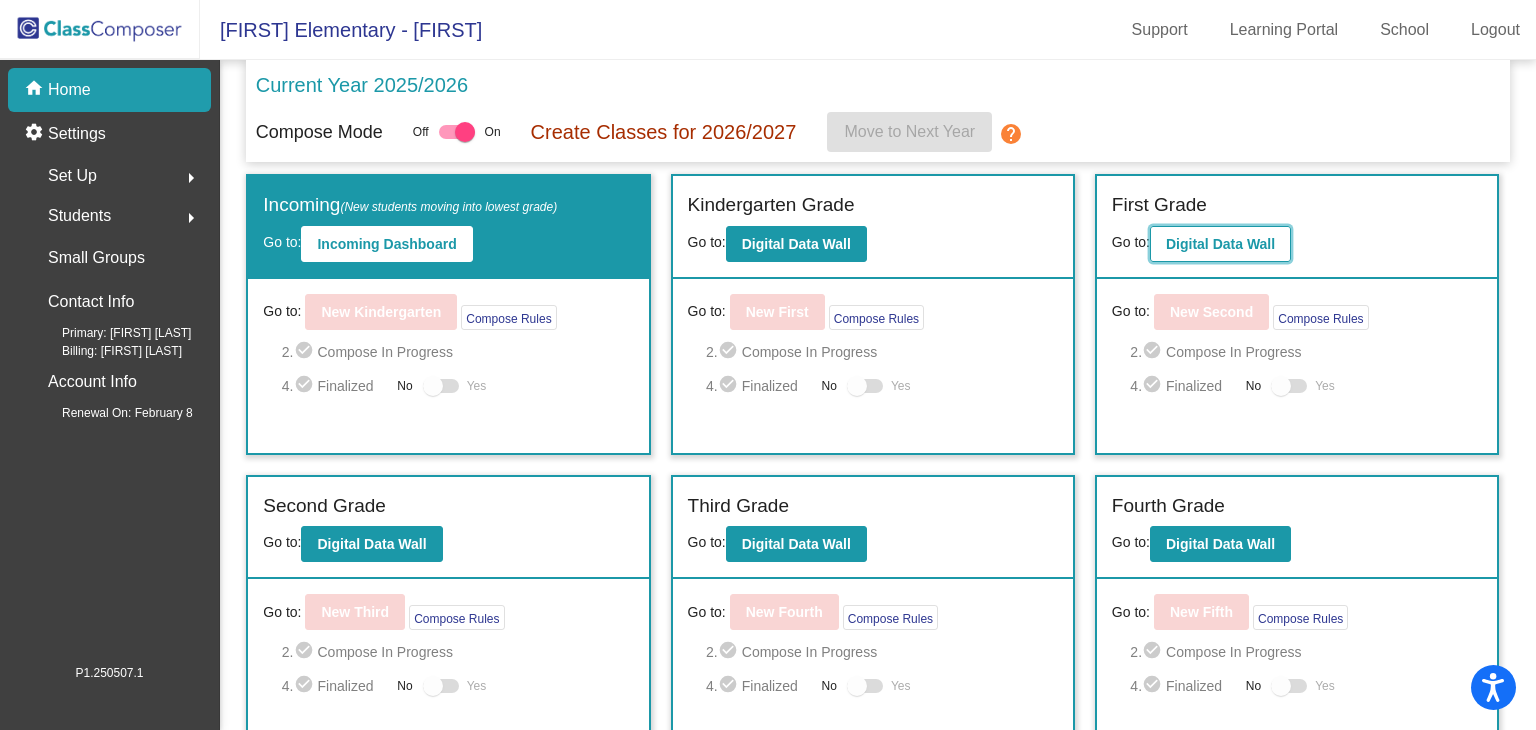 click on "Digital Data Wall" 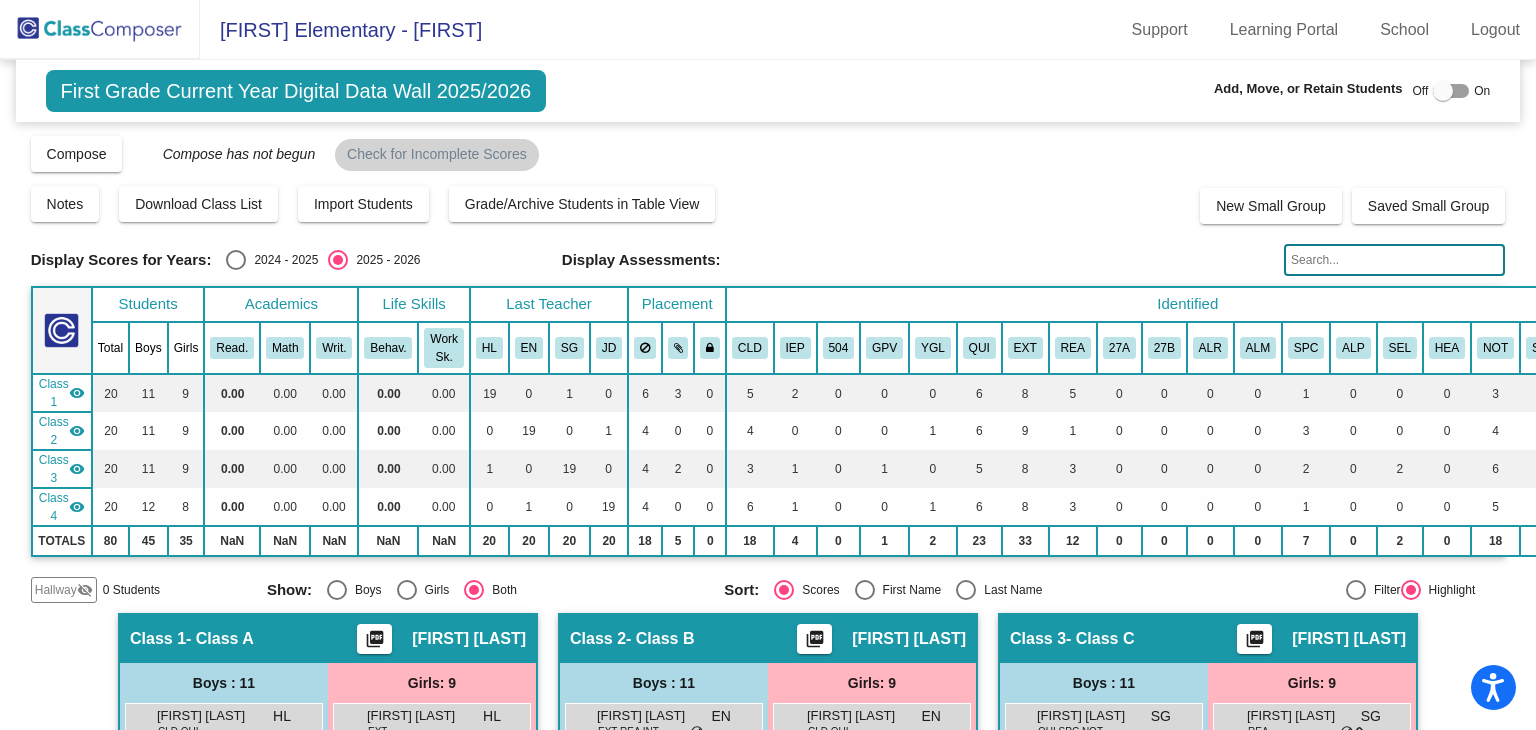 click 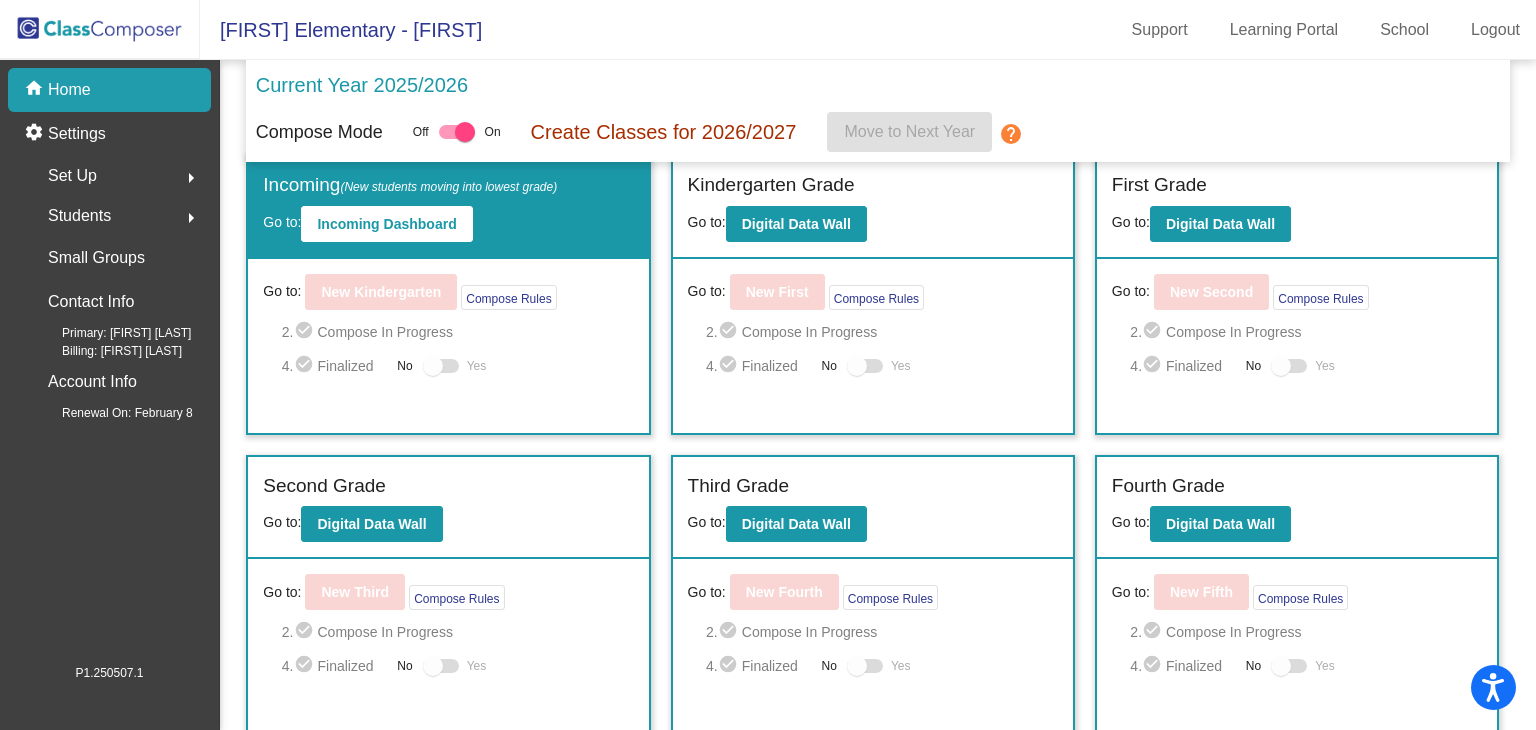 scroll, scrollTop: 22, scrollLeft: 0, axis: vertical 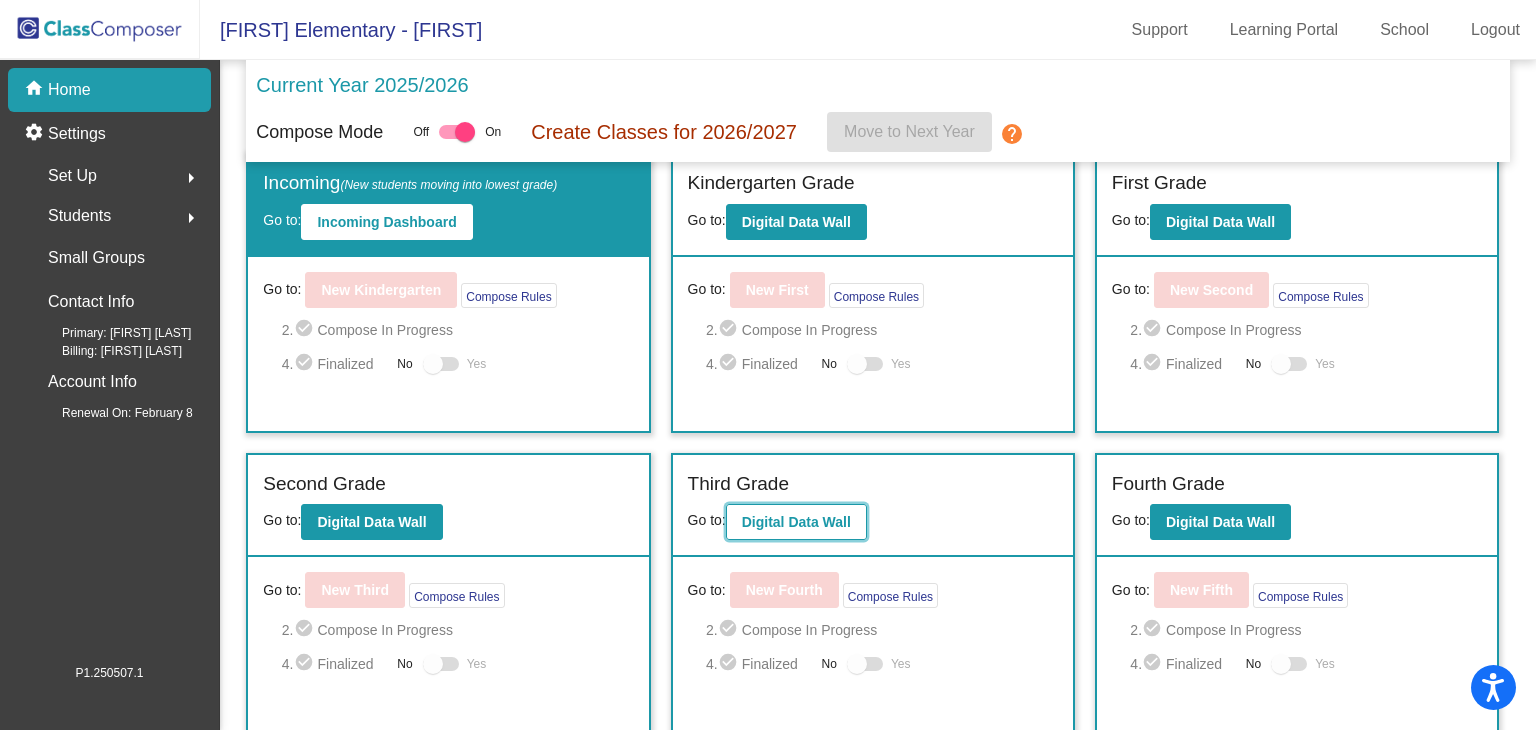 click on "Digital Data Wall" 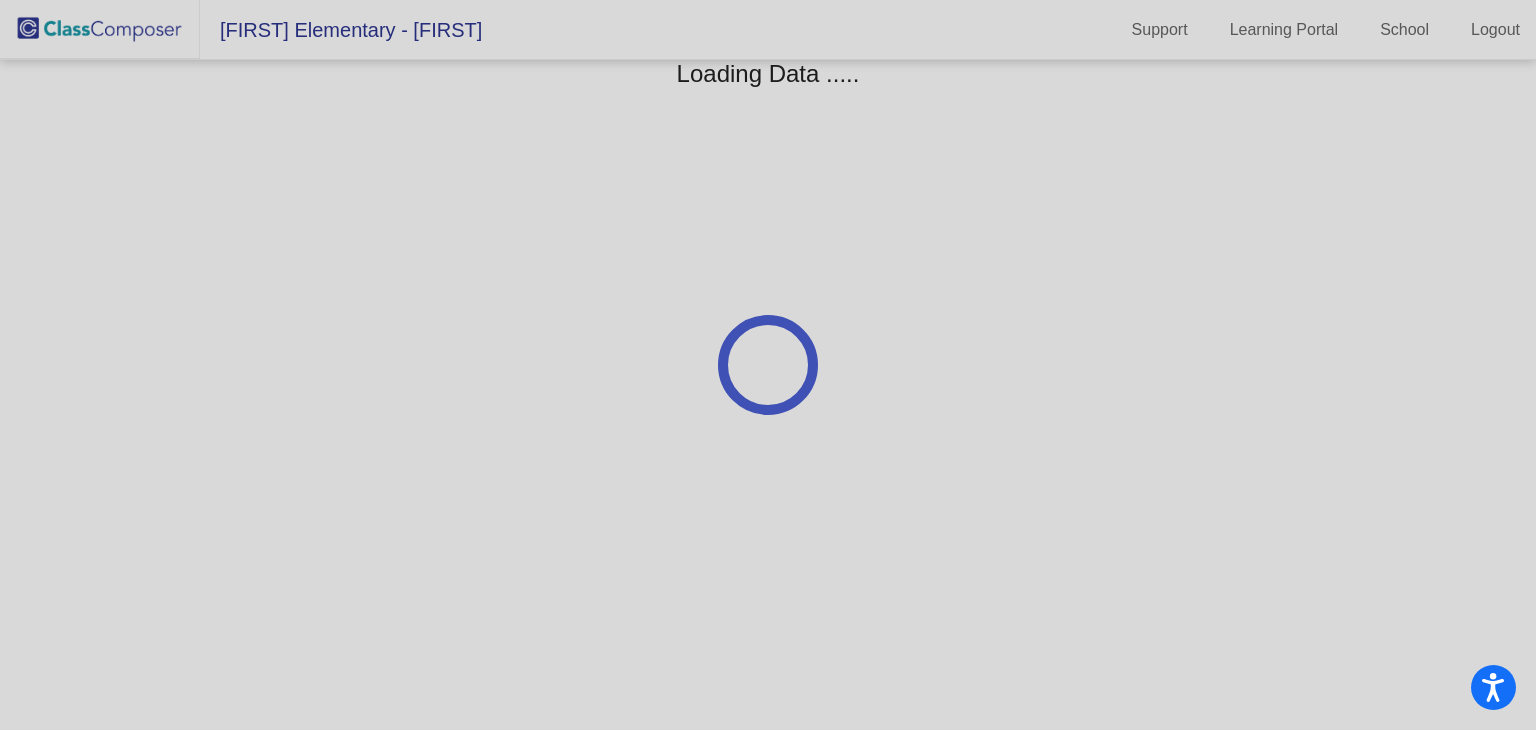 scroll, scrollTop: 0, scrollLeft: 0, axis: both 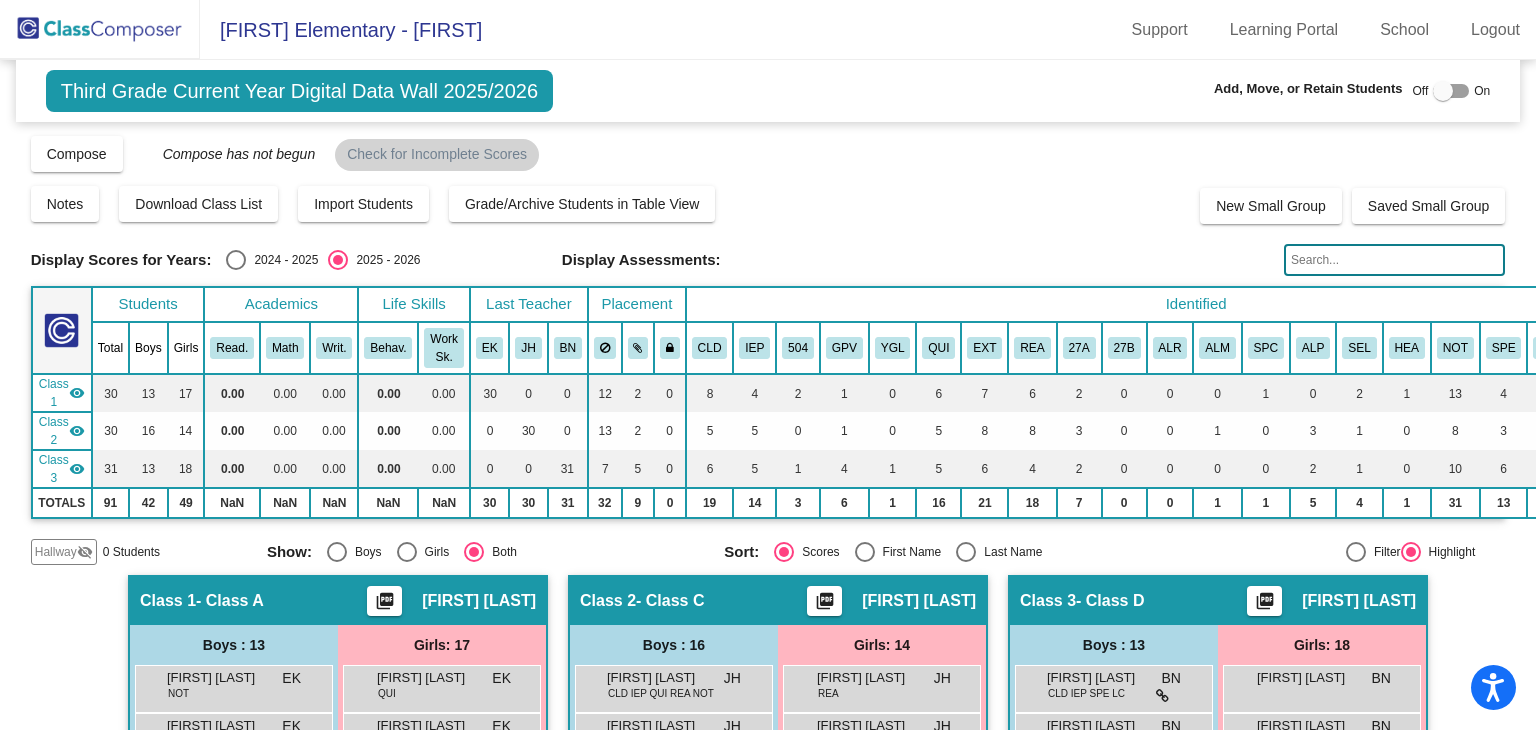click on "Third Grade Current Year Digital Data Wall 2025/2026 Add, Move, or Retain Students Off On Incoming Digital Data Wall Display Scores for Years: 2024 - 2025 2025 - 2026 Grade/Archive Students in Table View Download New Small Group Saved Small Group Compose View Compose View & Edit Compose Submit Classes Compose has not begun Check for Incomplete Scores Notes Download Class List Import Students Grade/Archive Students in Table View New Small Group Saved Small Group Display Scores for Years: 2024 - 2025 2025 - 2026 Display Assessments: Students Academics Life Skills Last Teacher Placement Identified Total Boys Girls Read. Math Writ. Behav. Work Sk. EK JH BN CLD IEP 504 GPV YGL QUI EXT REA 27A 27B ALR ALM SPC ALP SEL HEA NOT SPE LC INT CEL CMA Hallway visibility_off 0 0 0 0 0 0 0 0 0 0 0 0 0 0 0 0 0 0 0 0 0 0 0 0 0 0 0 30" 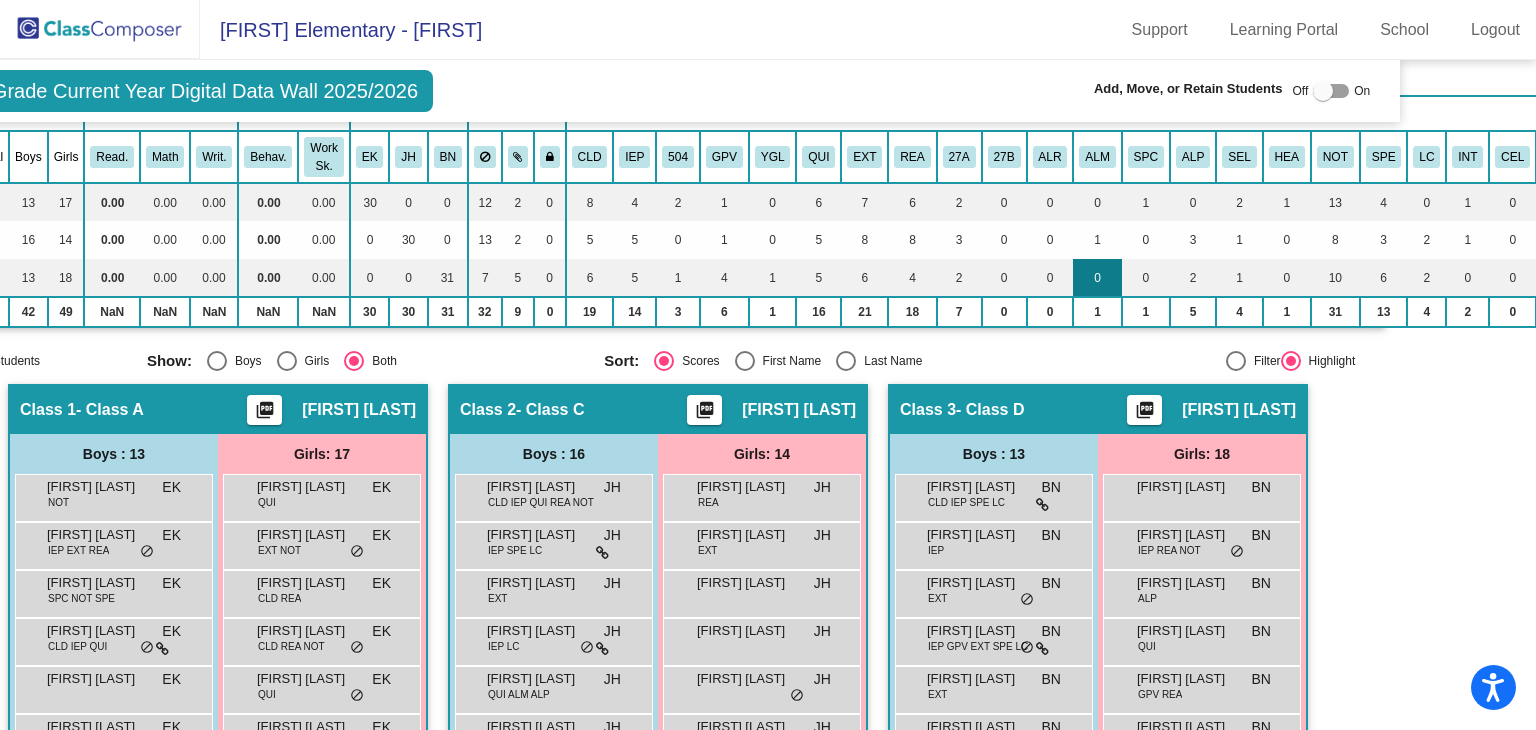 scroll, scrollTop: 191, scrollLeft: 0, axis: vertical 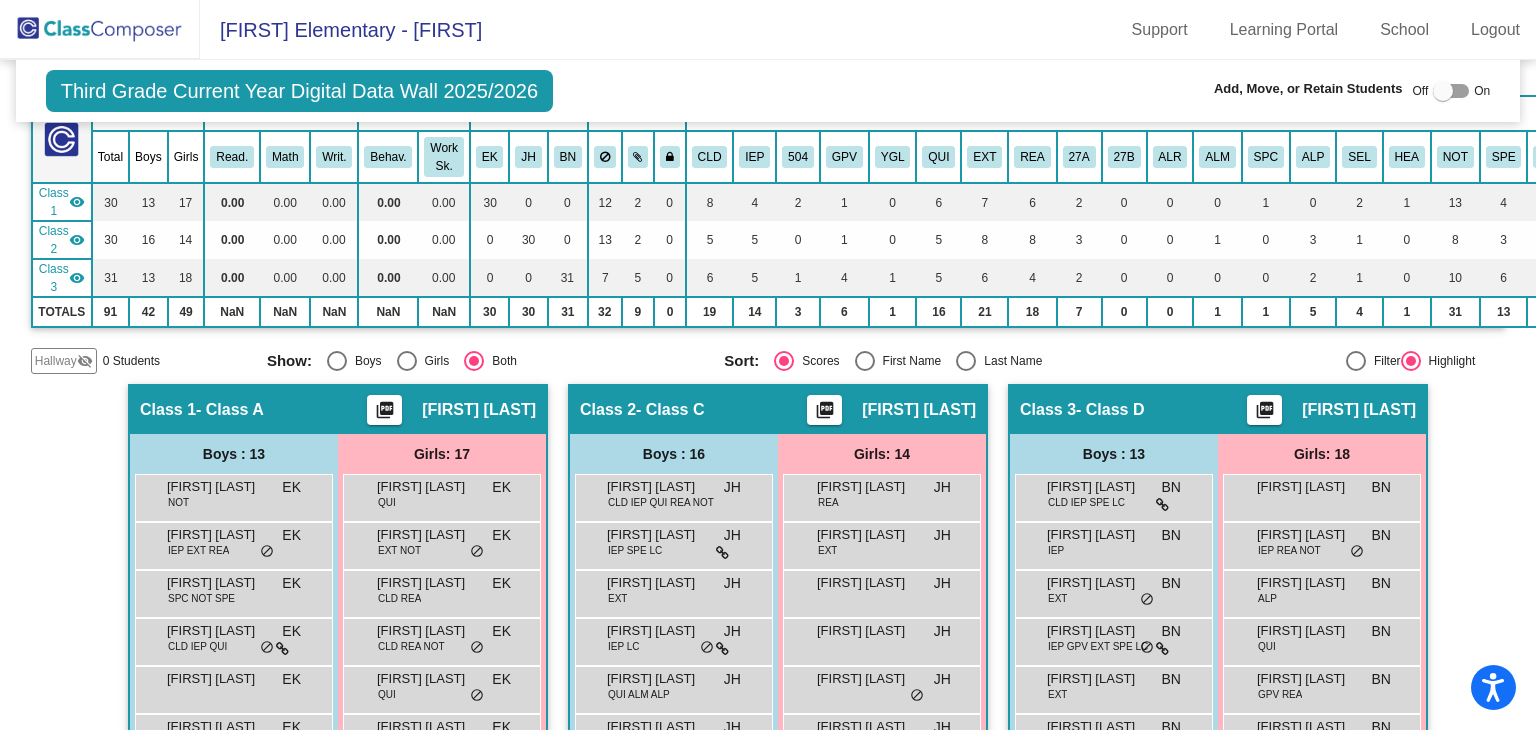 click 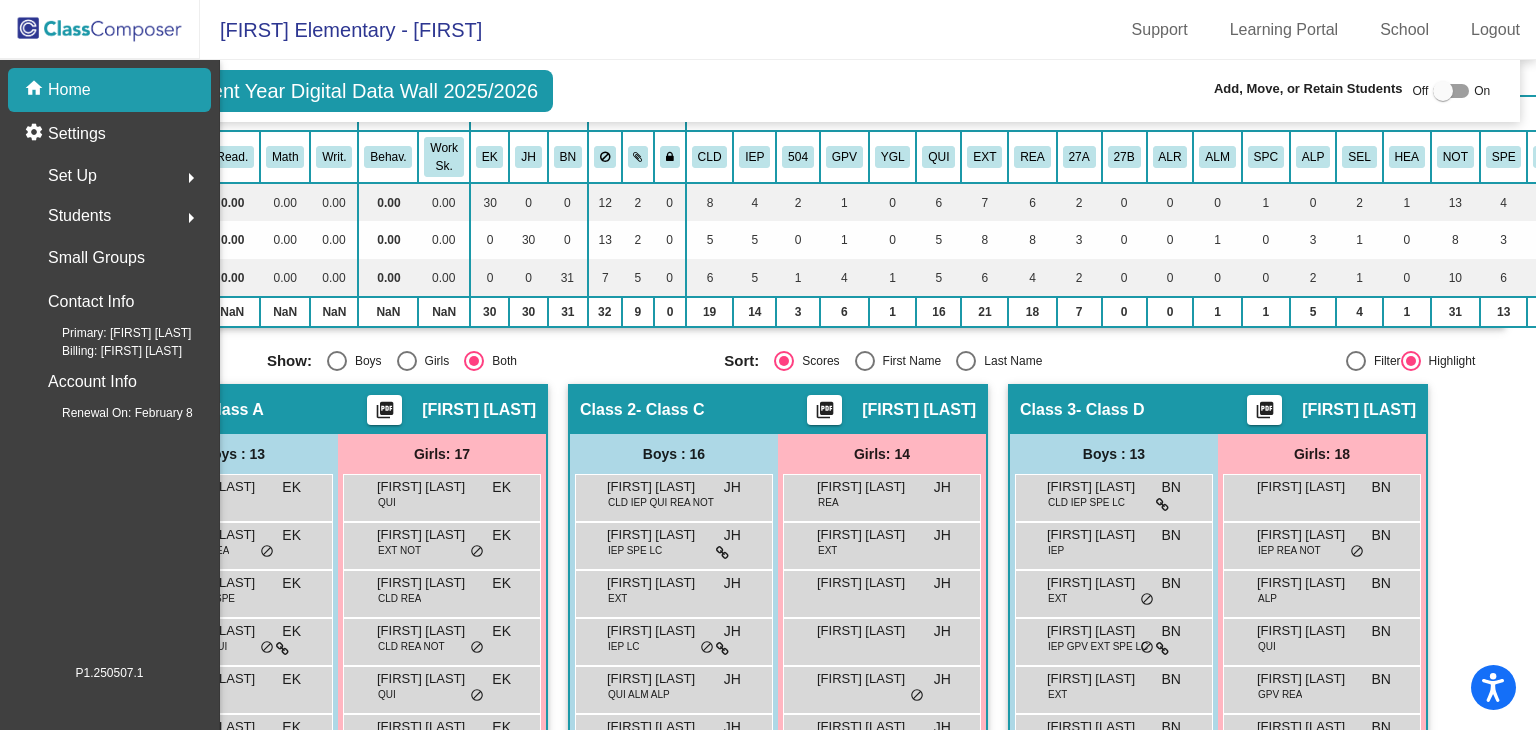 scroll, scrollTop: 0, scrollLeft: 0, axis: both 